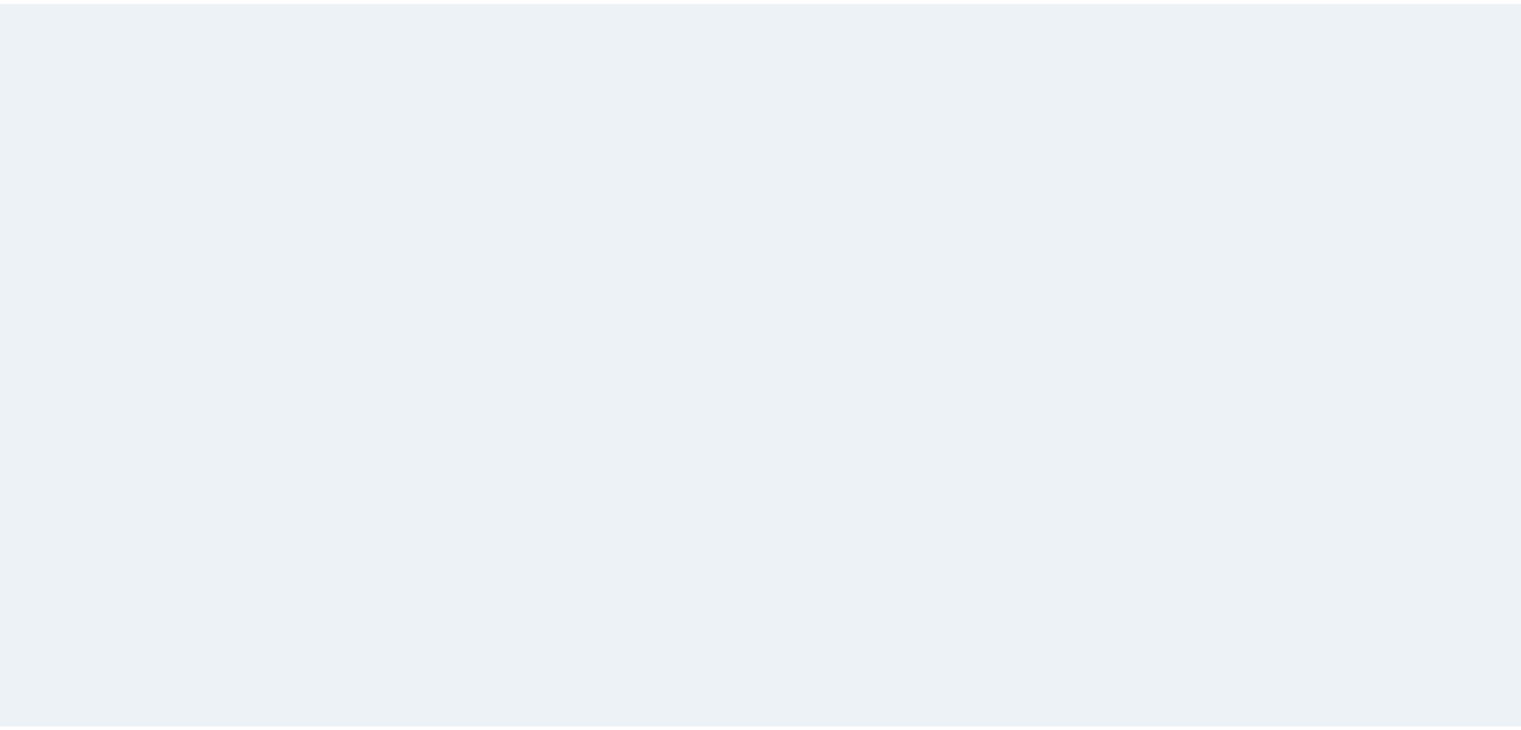 scroll, scrollTop: 0, scrollLeft: 0, axis: both 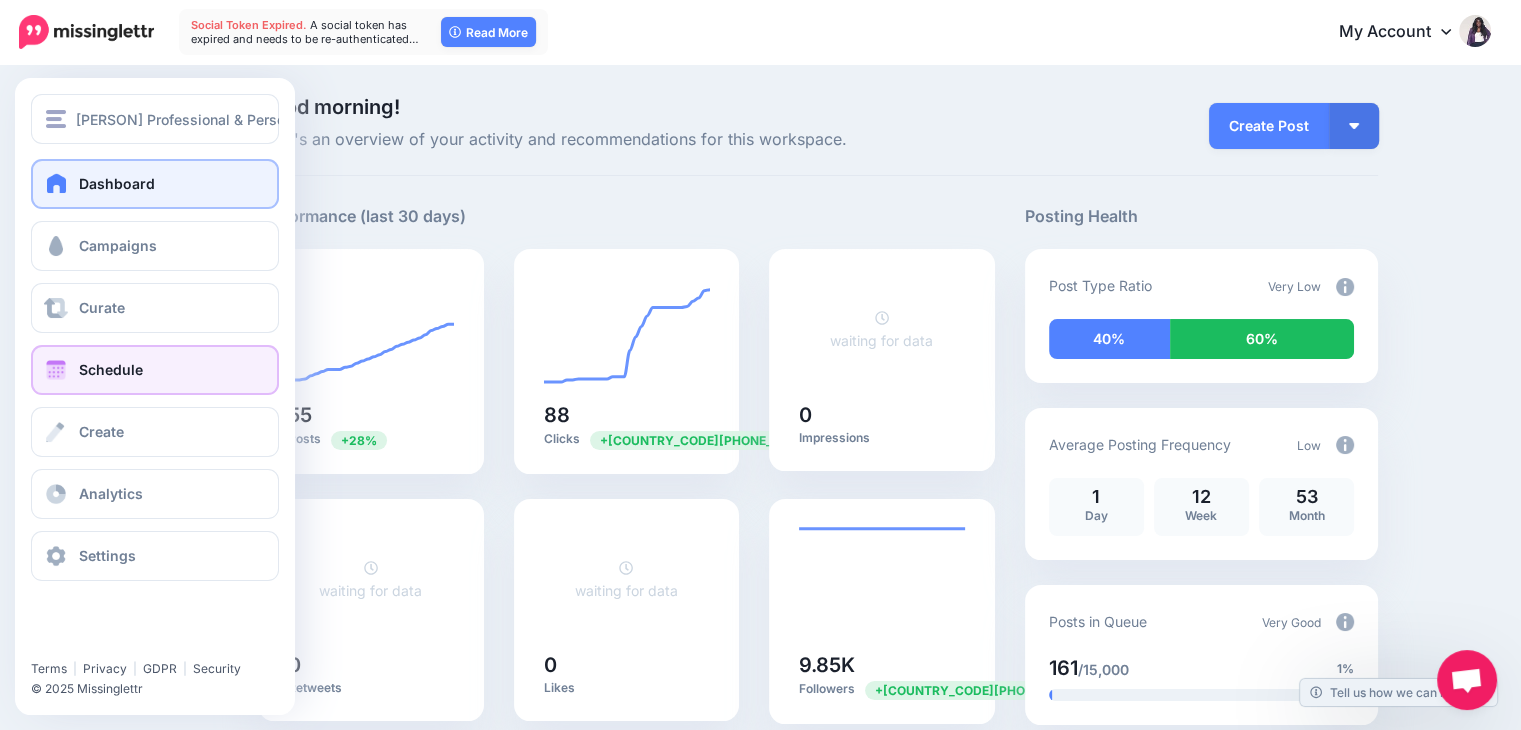 click on "Schedule" at bounding box center (155, 370) 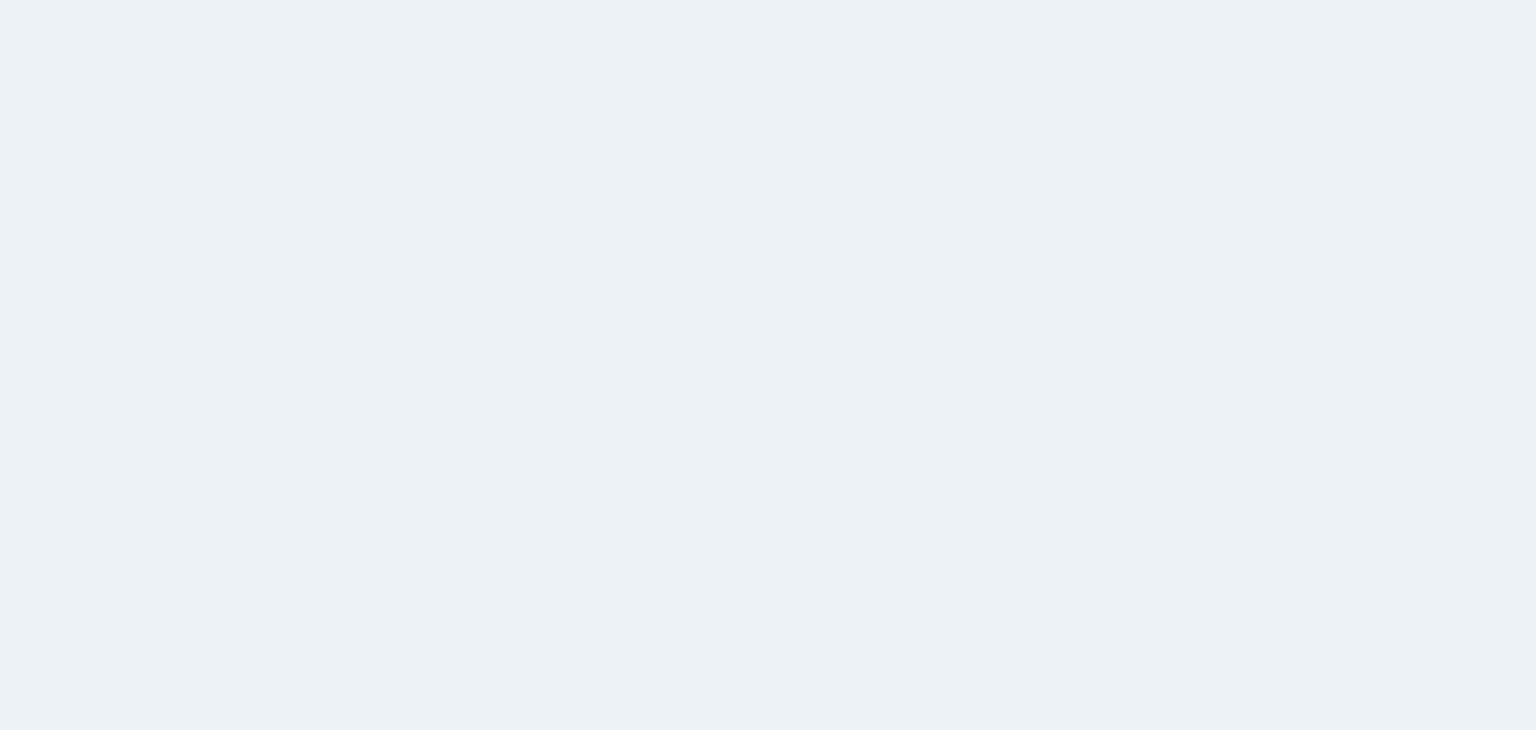 scroll, scrollTop: 0, scrollLeft: 0, axis: both 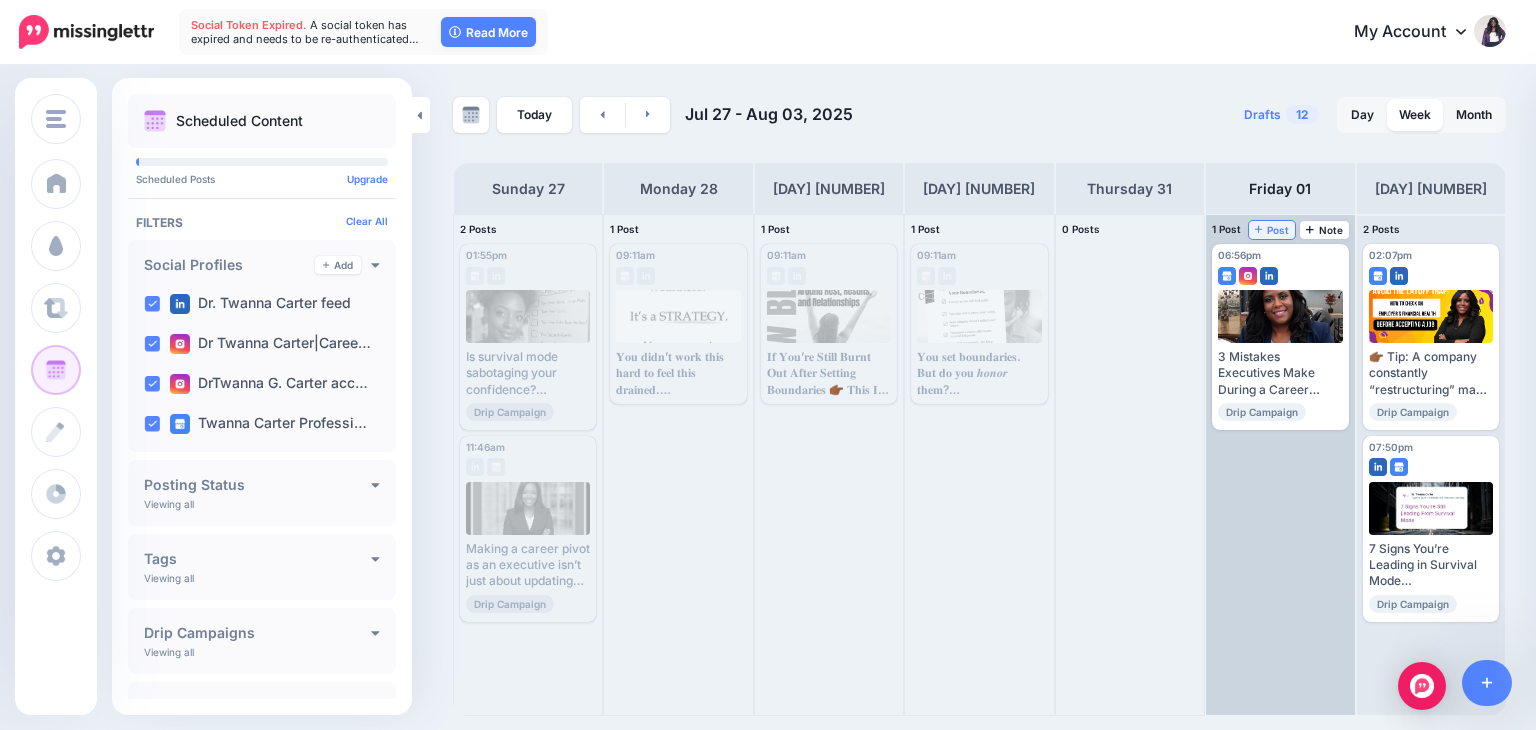 click on "Post" at bounding box center [1272, 230] 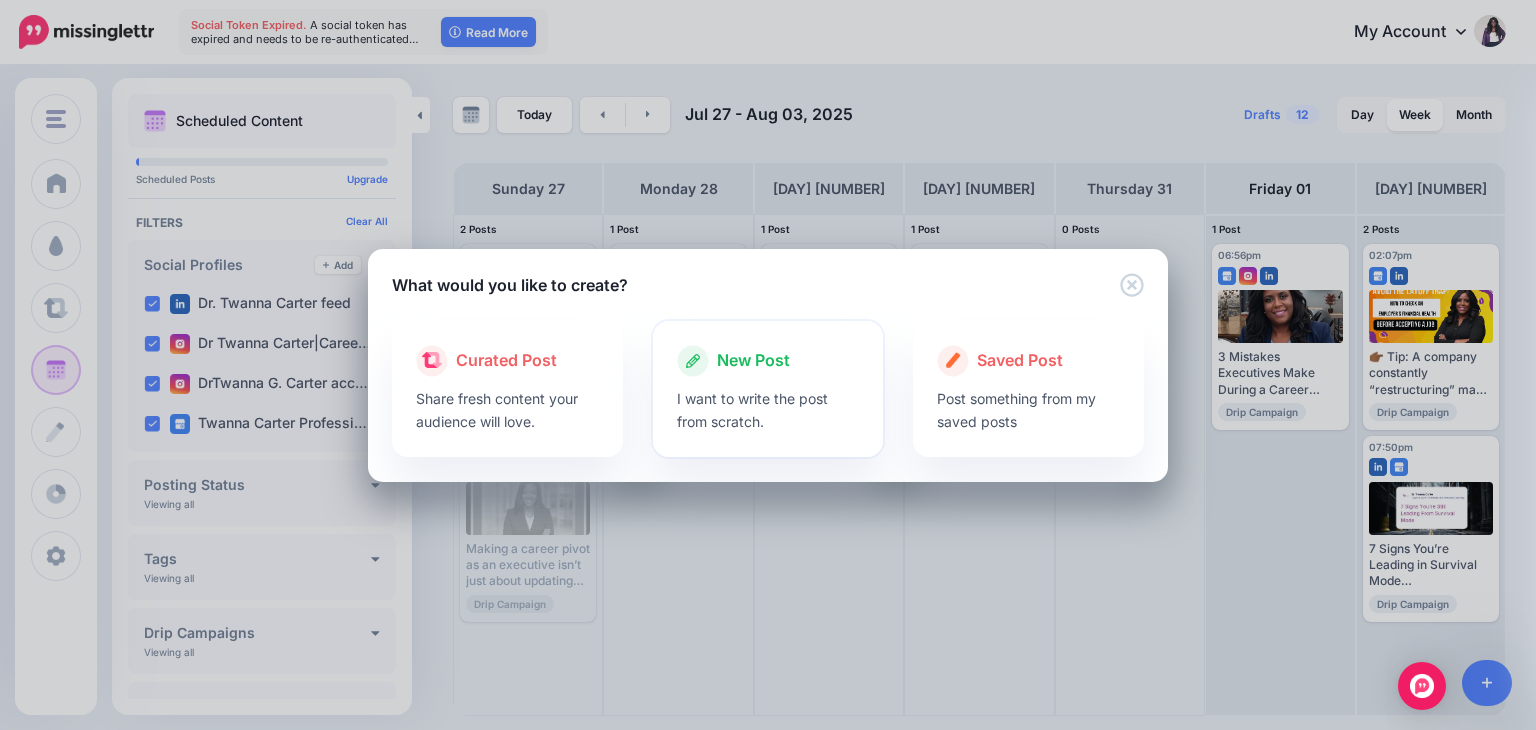 click at bounding box center (768, 382) 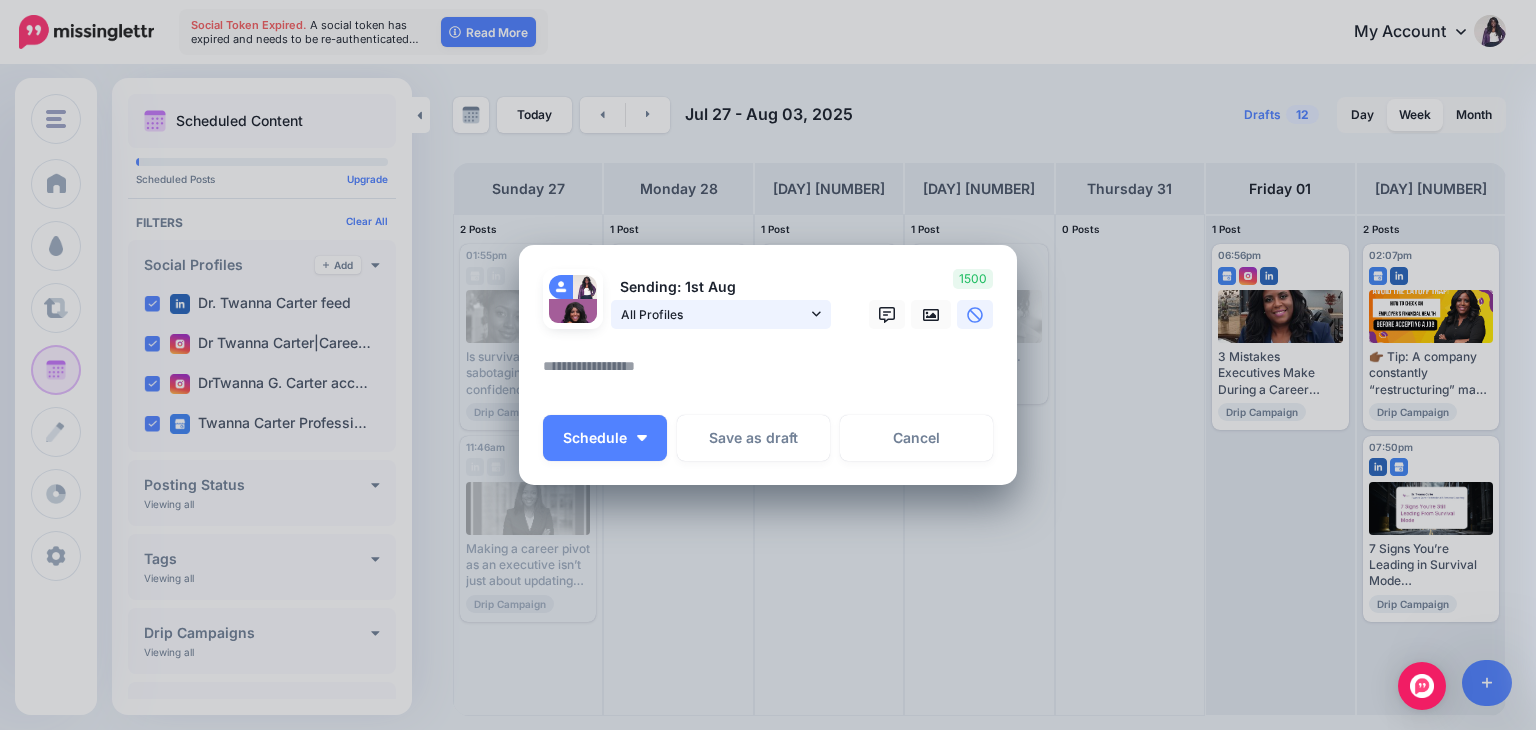 click 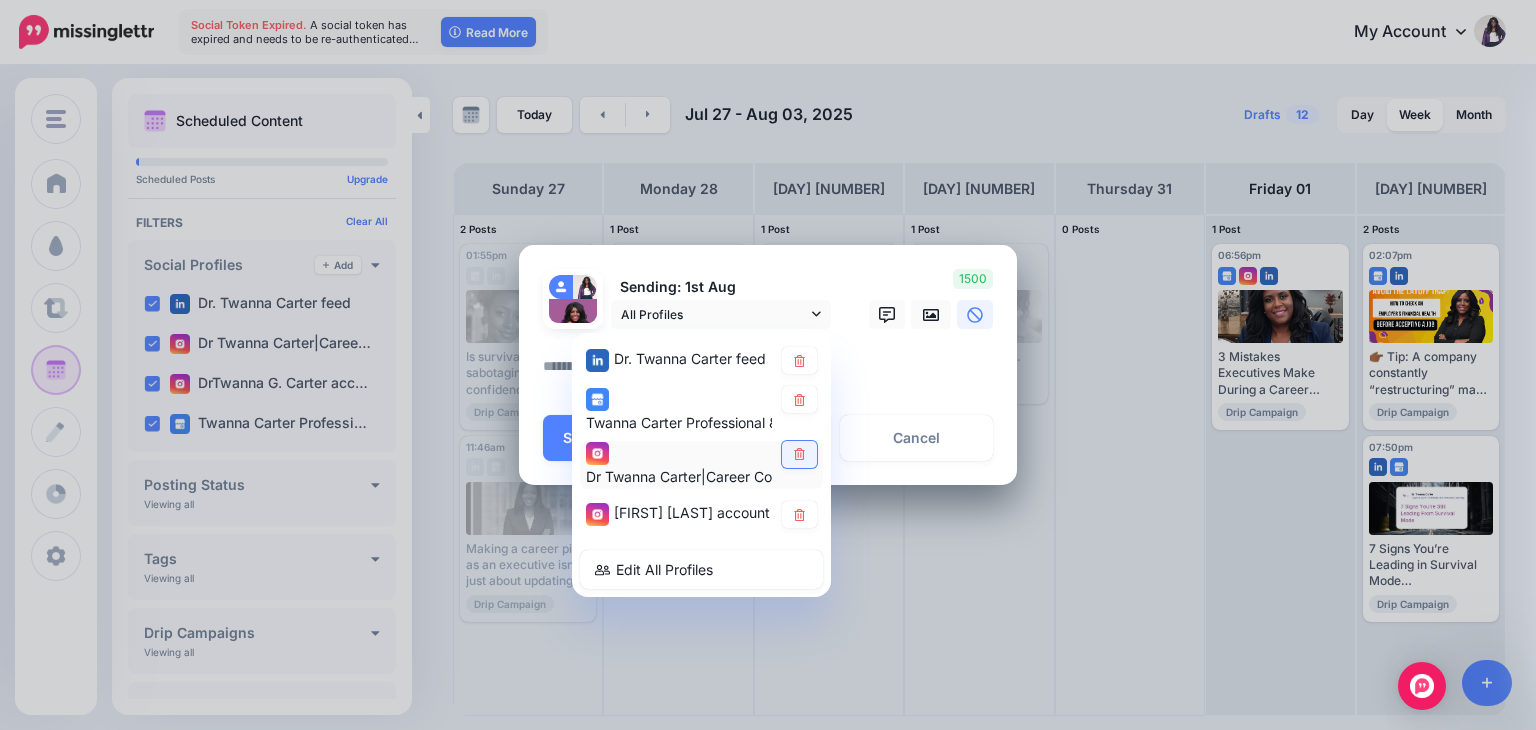 click at bounding box center [799, 454] 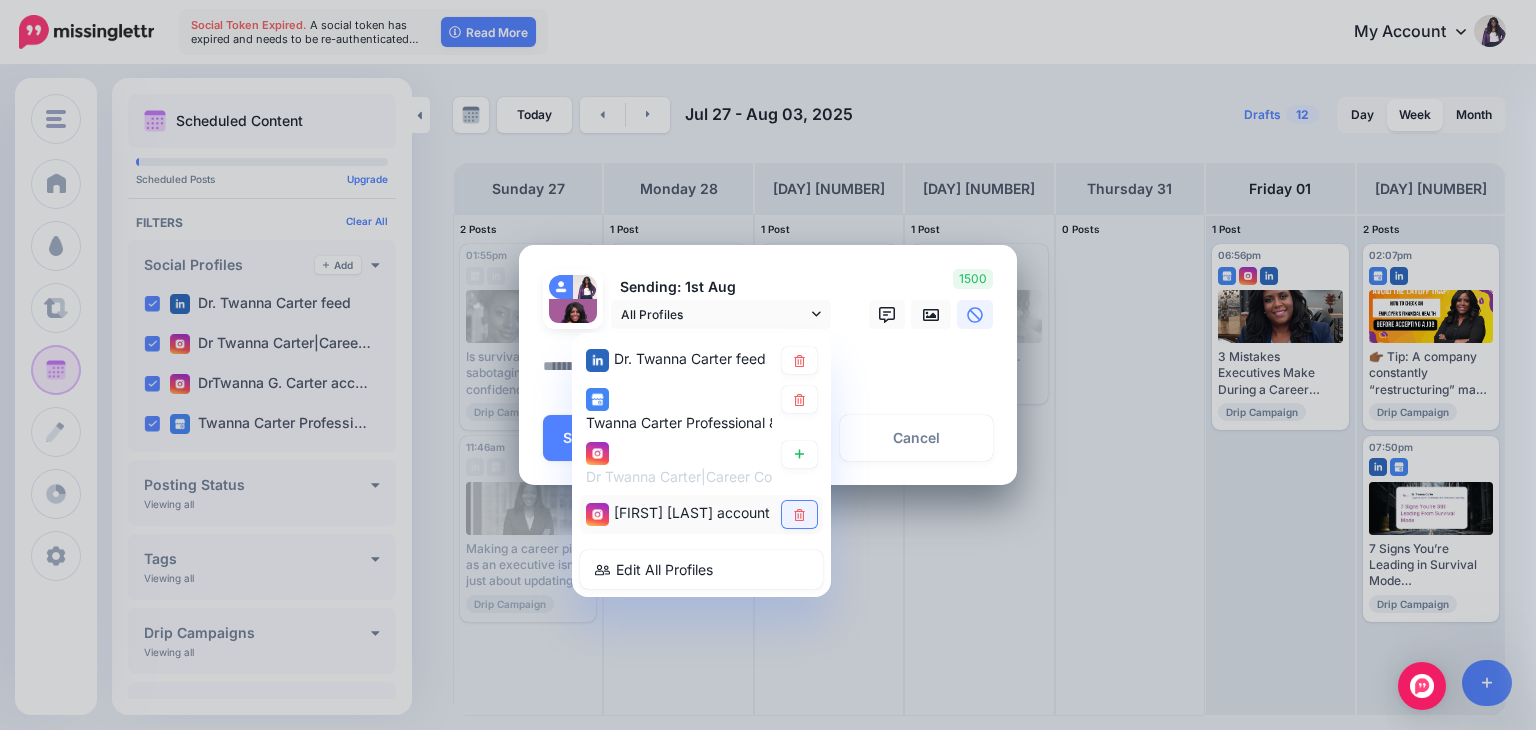 click at bounding box center (799, 515) 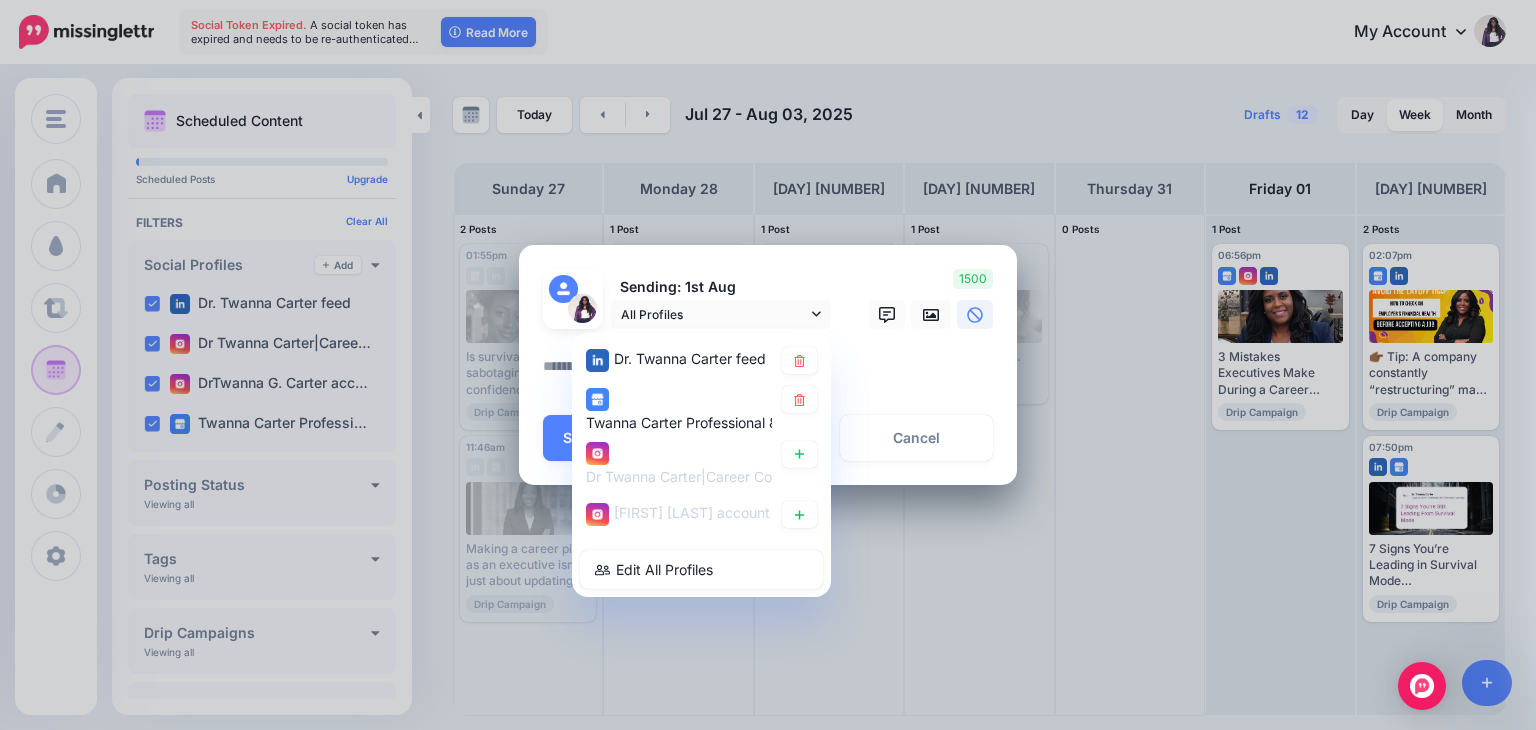 click at bounding box center [773, 373] 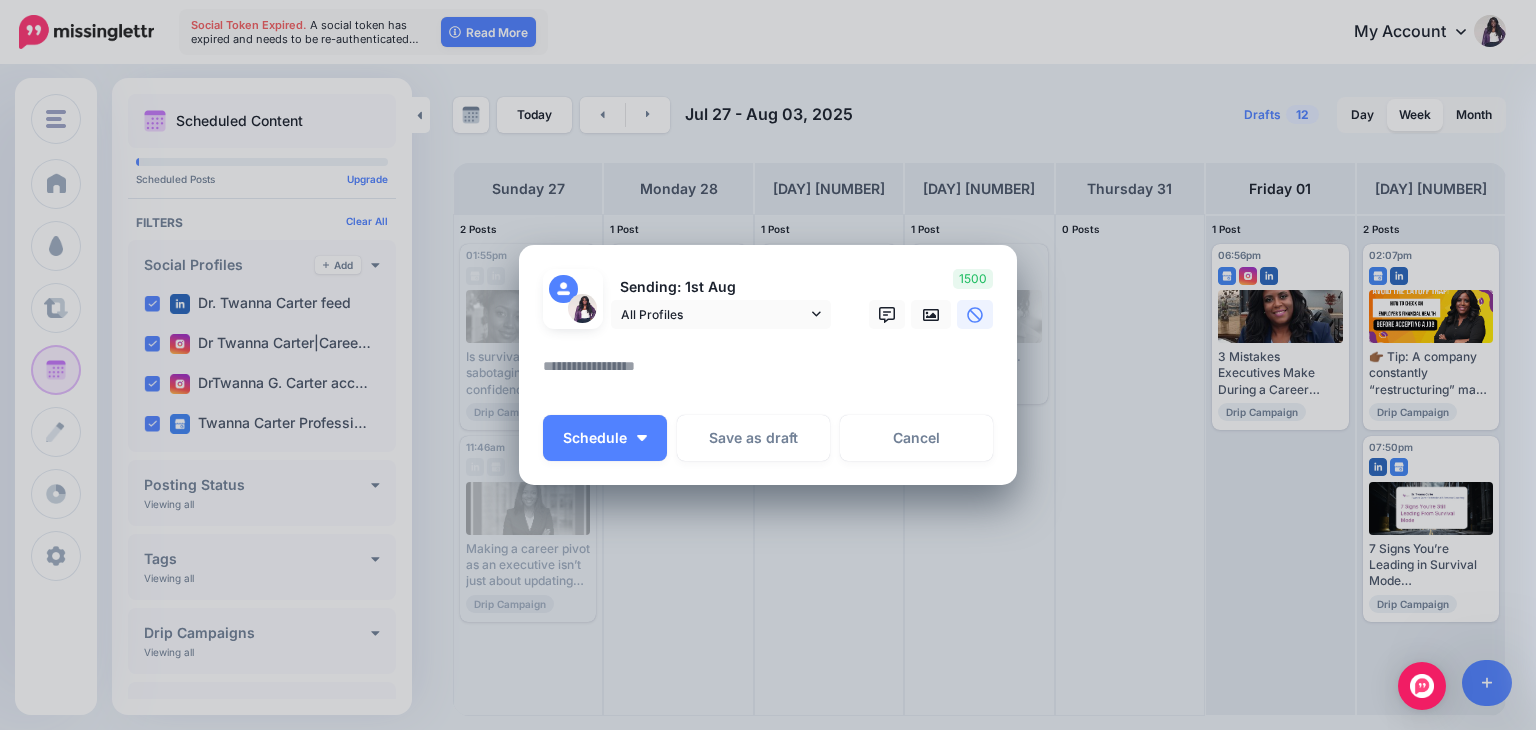 paste on "**********" 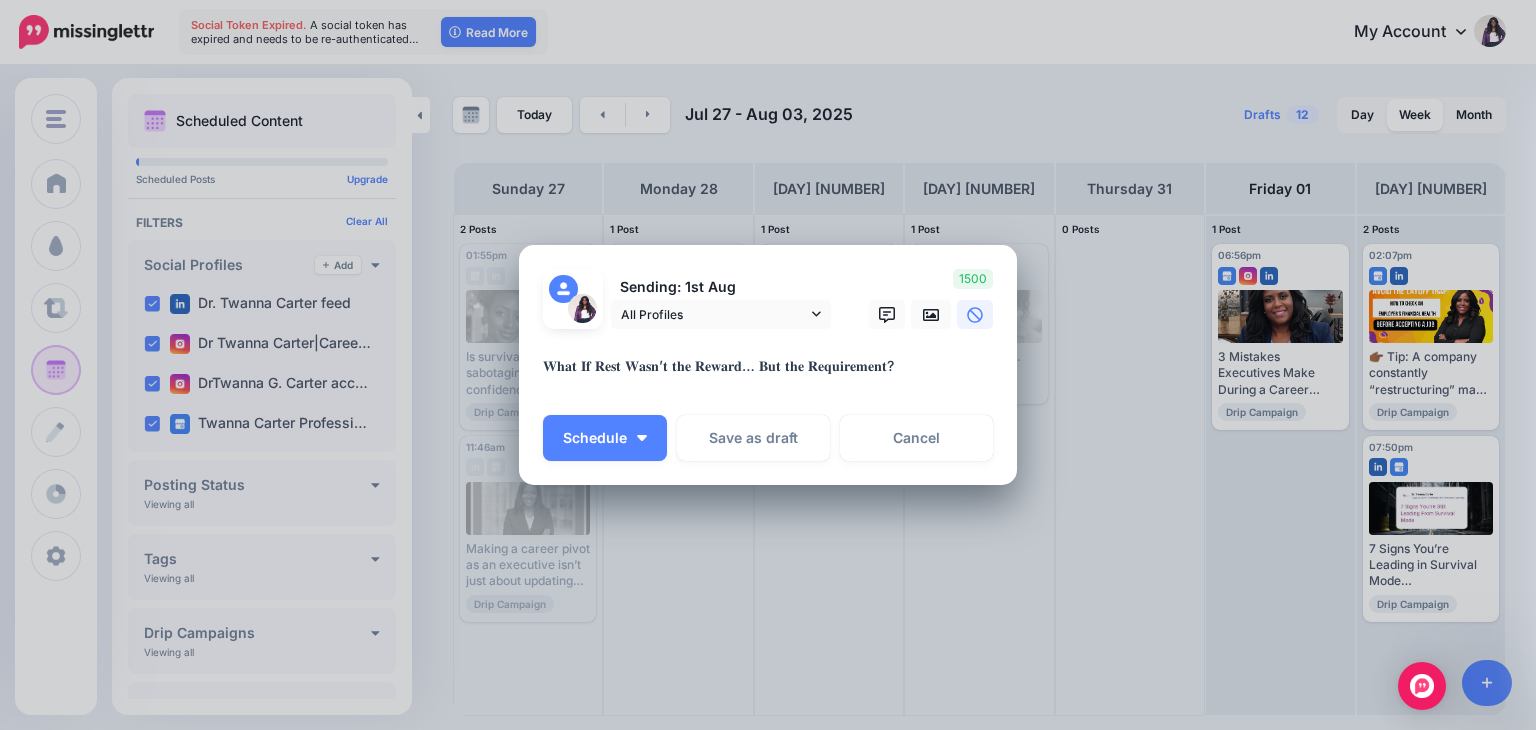 click on "**********" at bounding box center (773, 373) 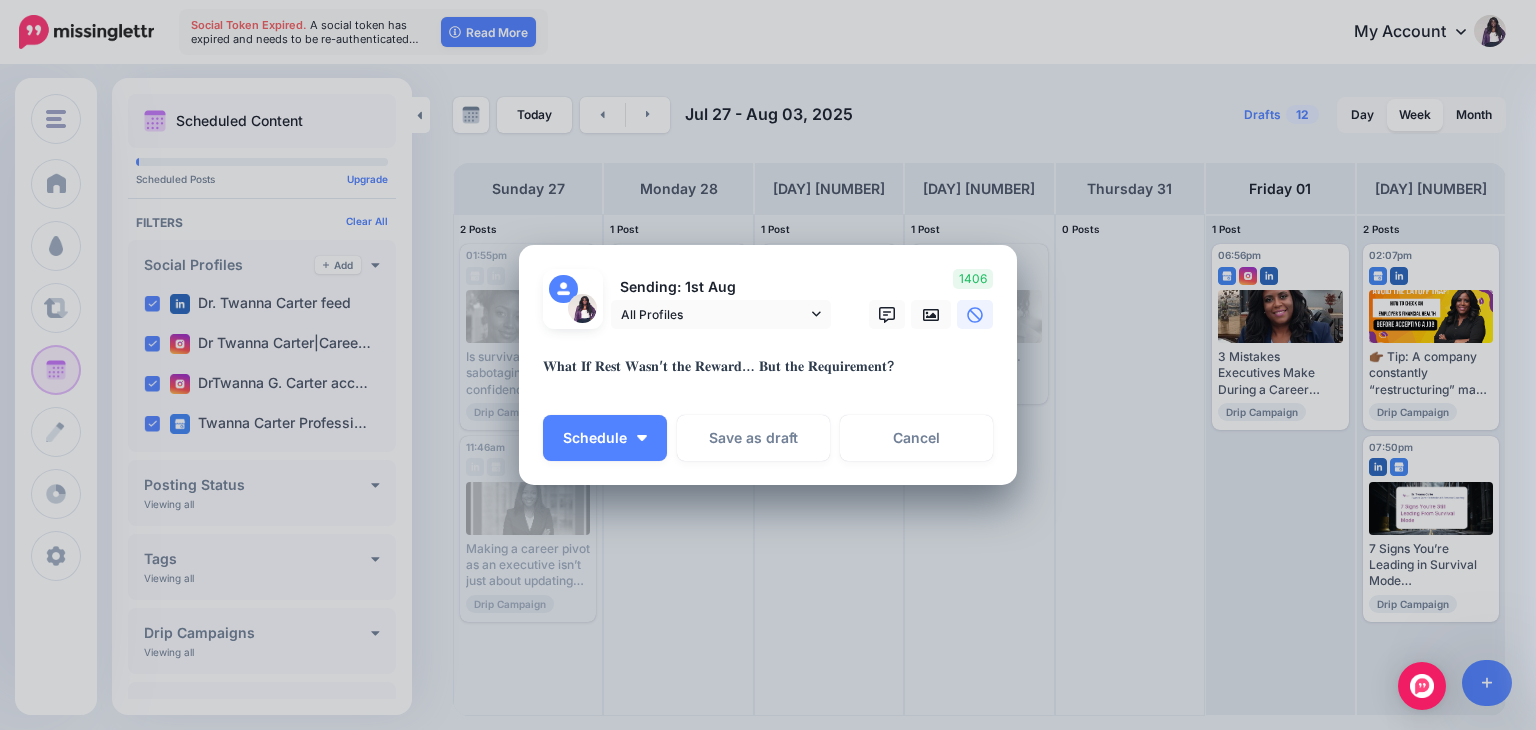 click on "**********" at bounding box center [773, 373] 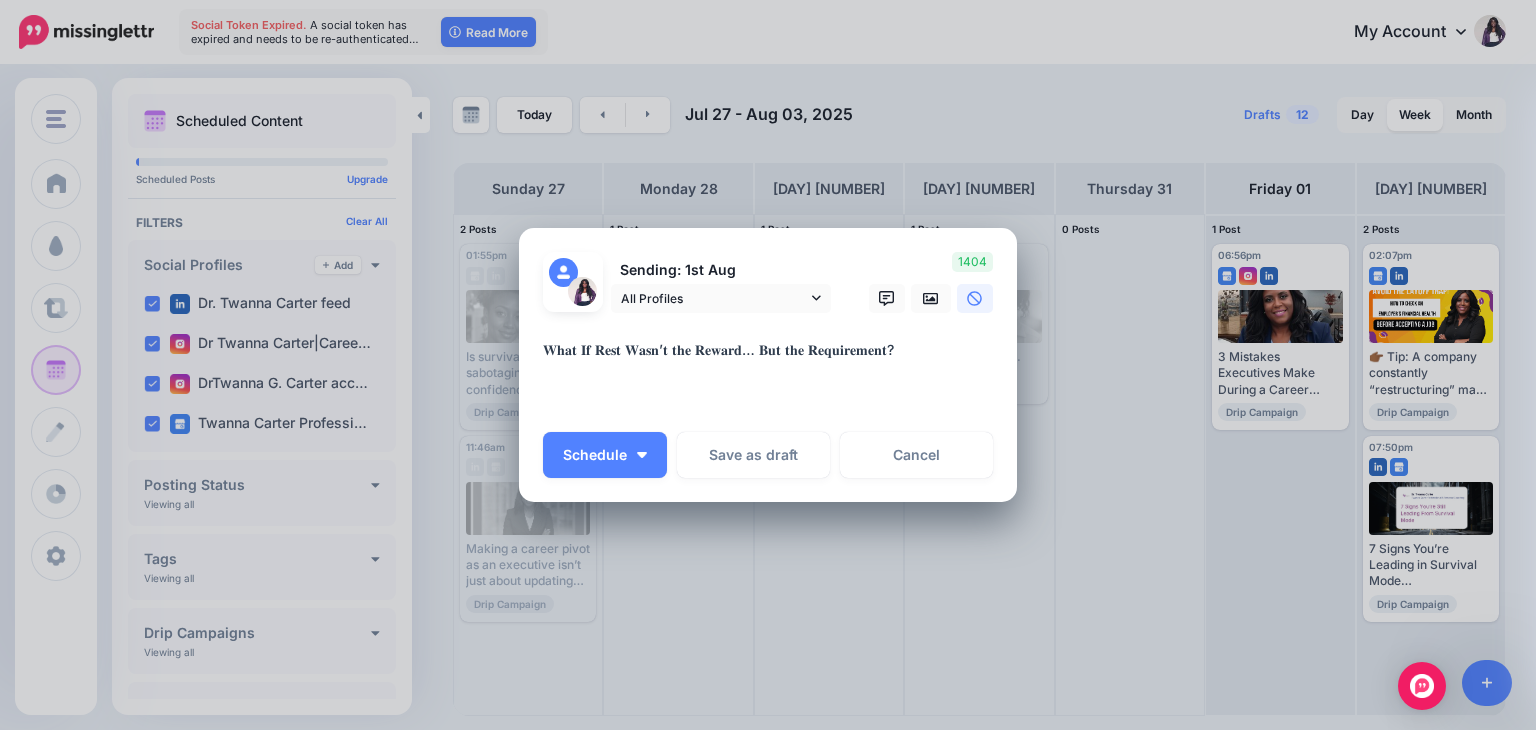 paste on "**********" 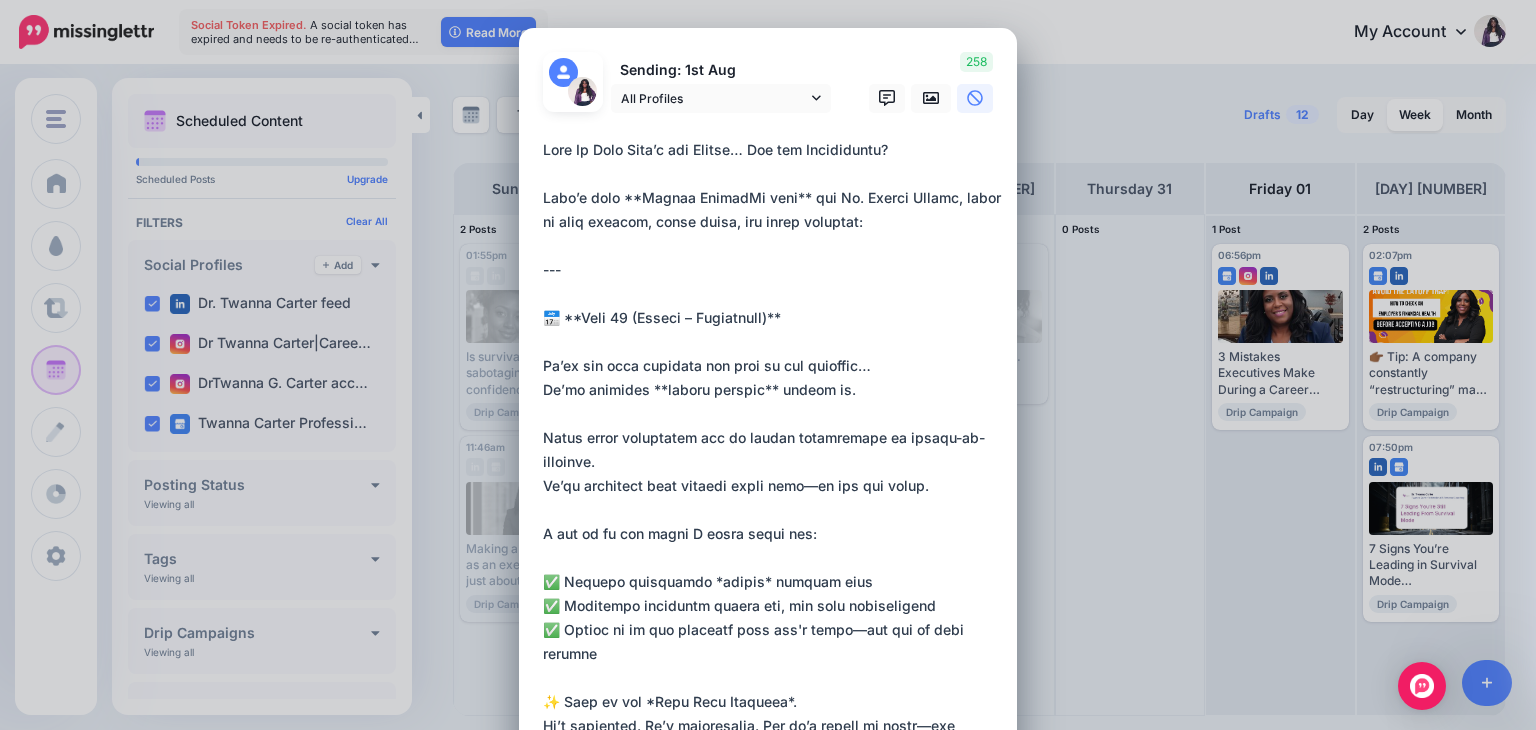 drag, startPoint x: 535, startPoint y: 364, endPoint x: 518, endPoint y: 307, distance: 59.48109 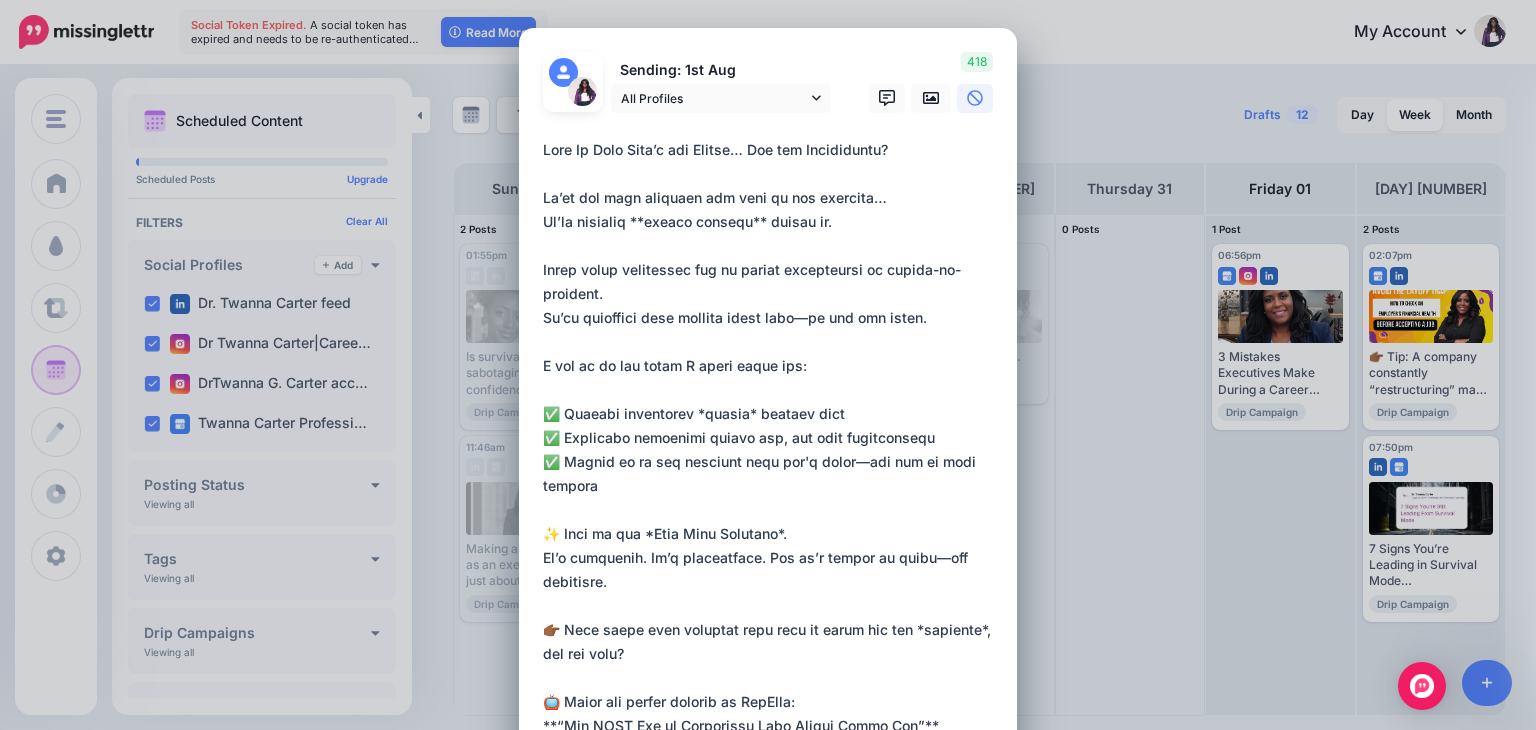 drag, startPoint x: 743, startPoint y: 223, endPoint x: 647, endPoint y: 224, distance: 96.00521 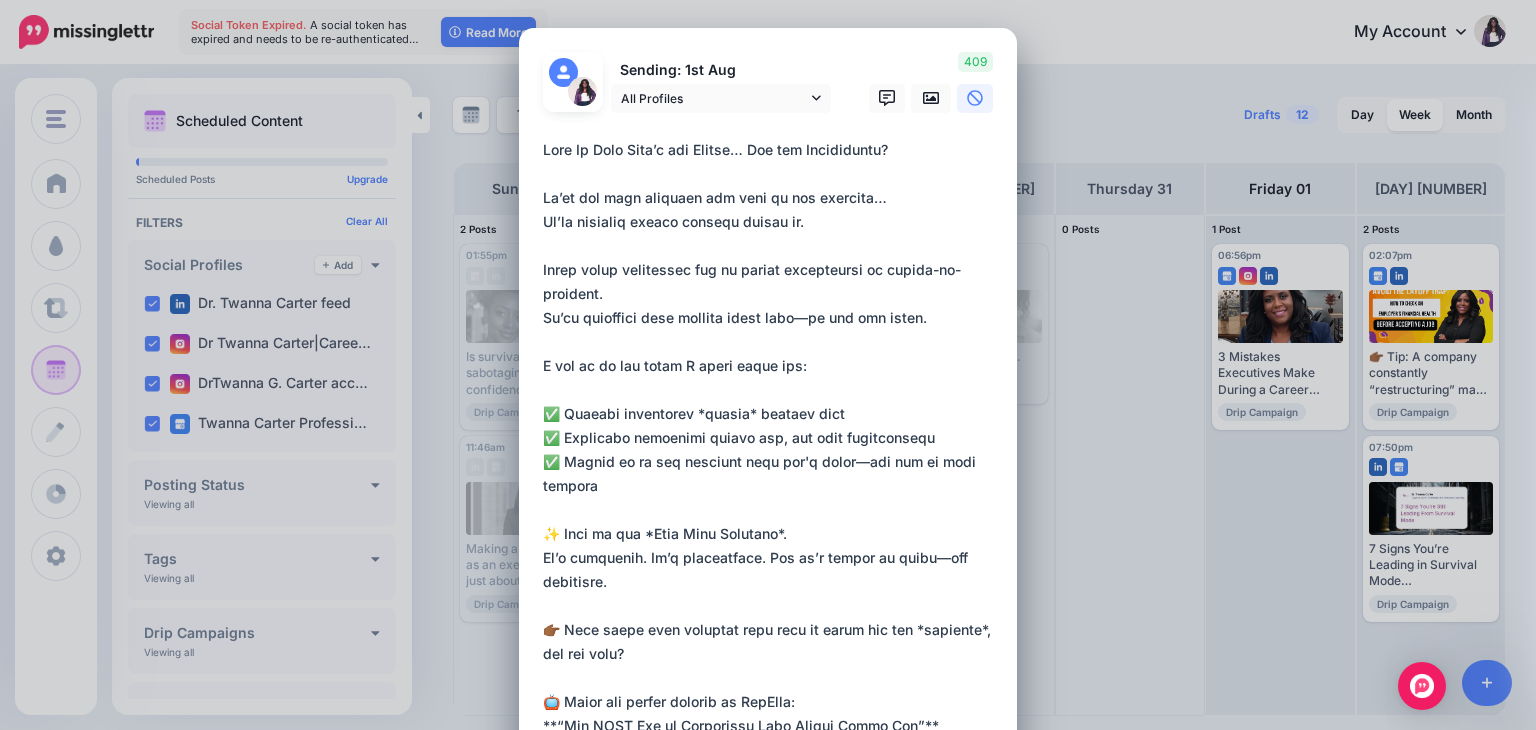 click at bounding box center (773, 558) 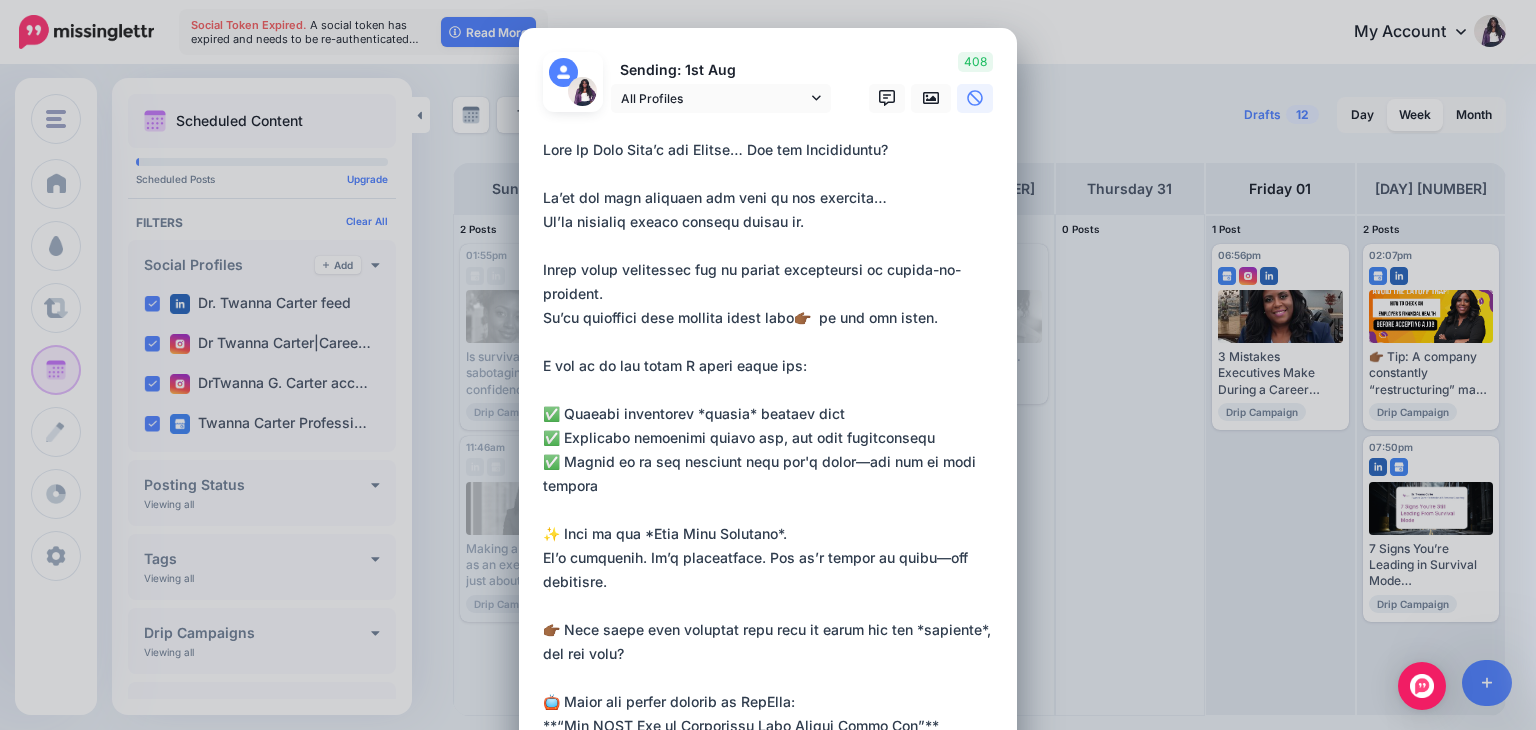 click at bounding box center (773, 558) 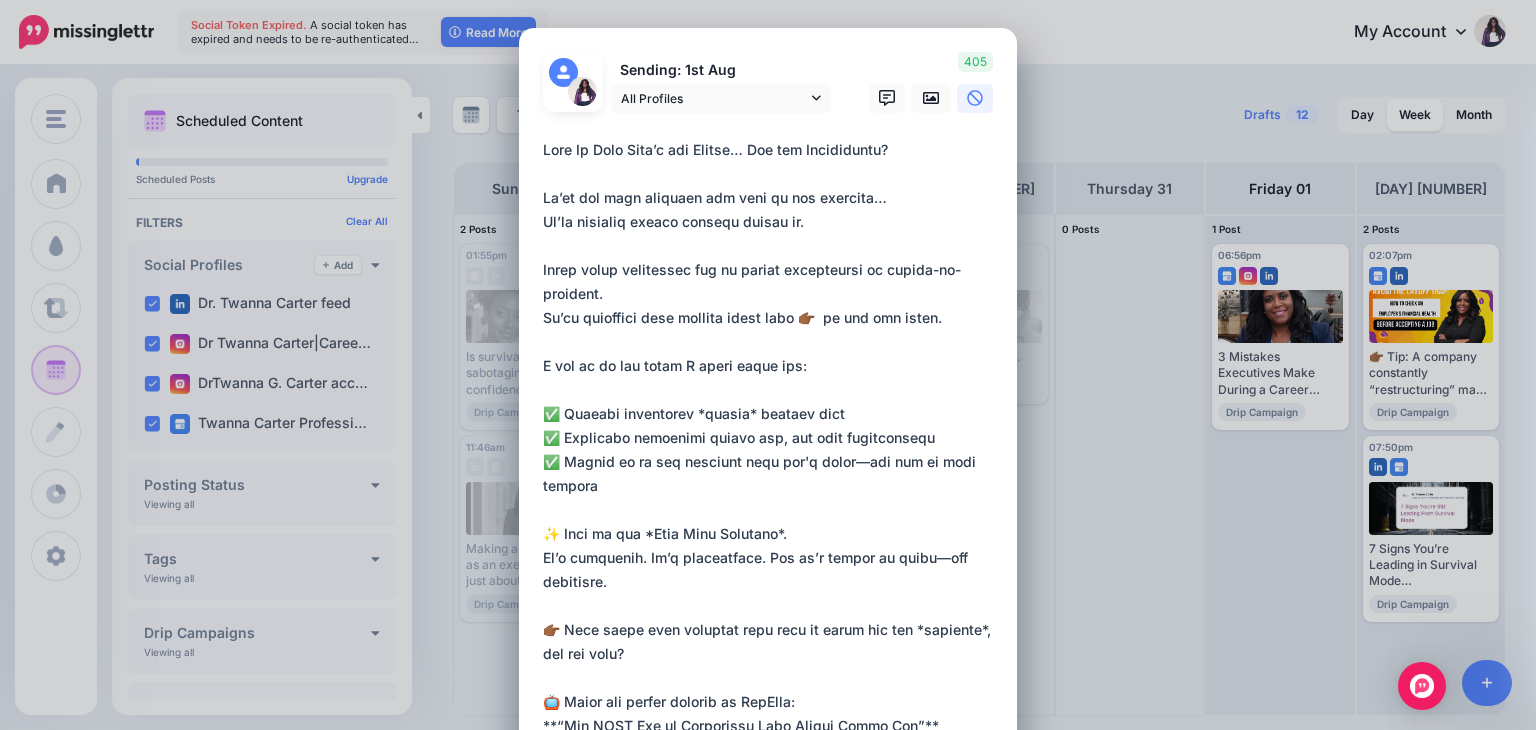 drag, startPoint x: 739, startPoint y: 414, endPoint x: 695, endPoint y: 418, distance: 44.181442 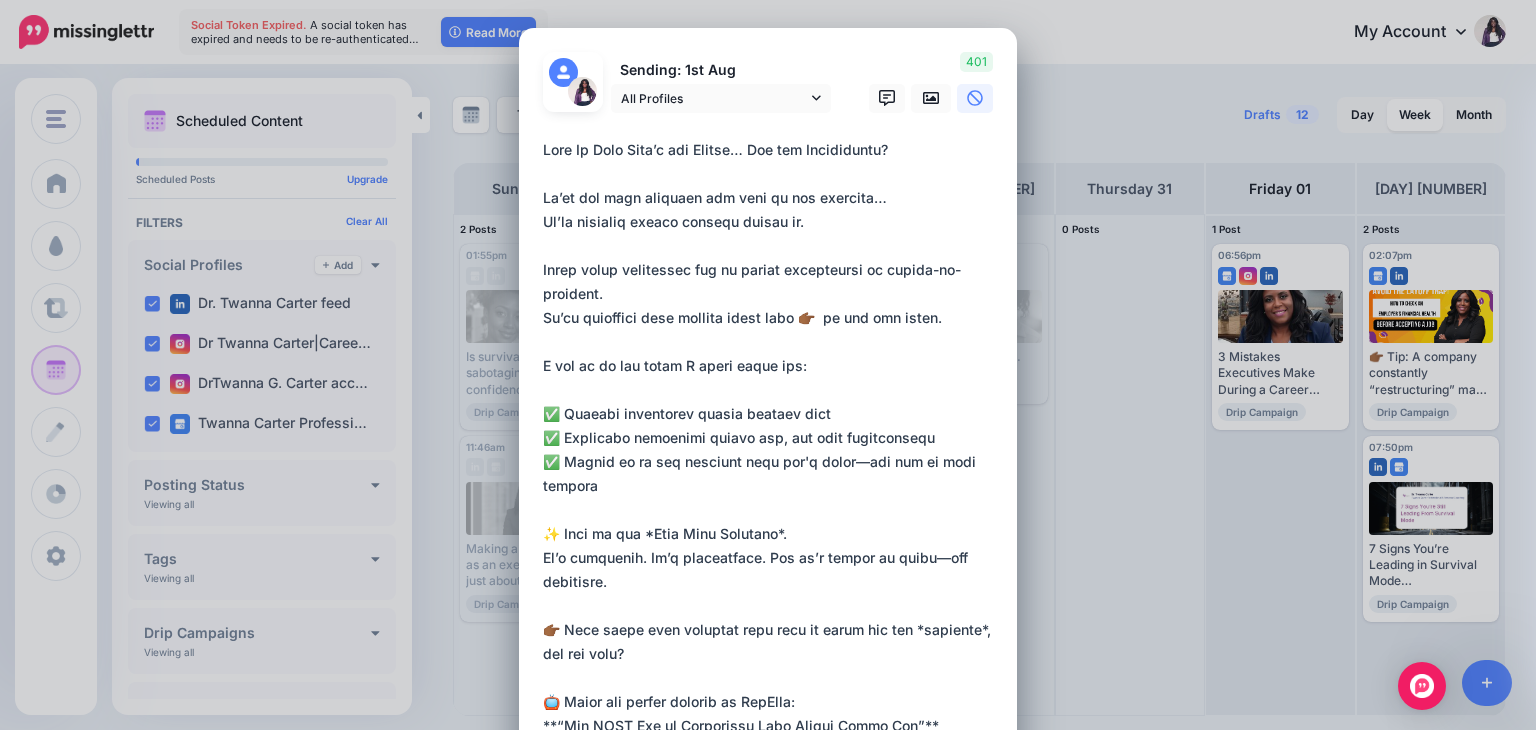 click at bounding box center [773, 558] 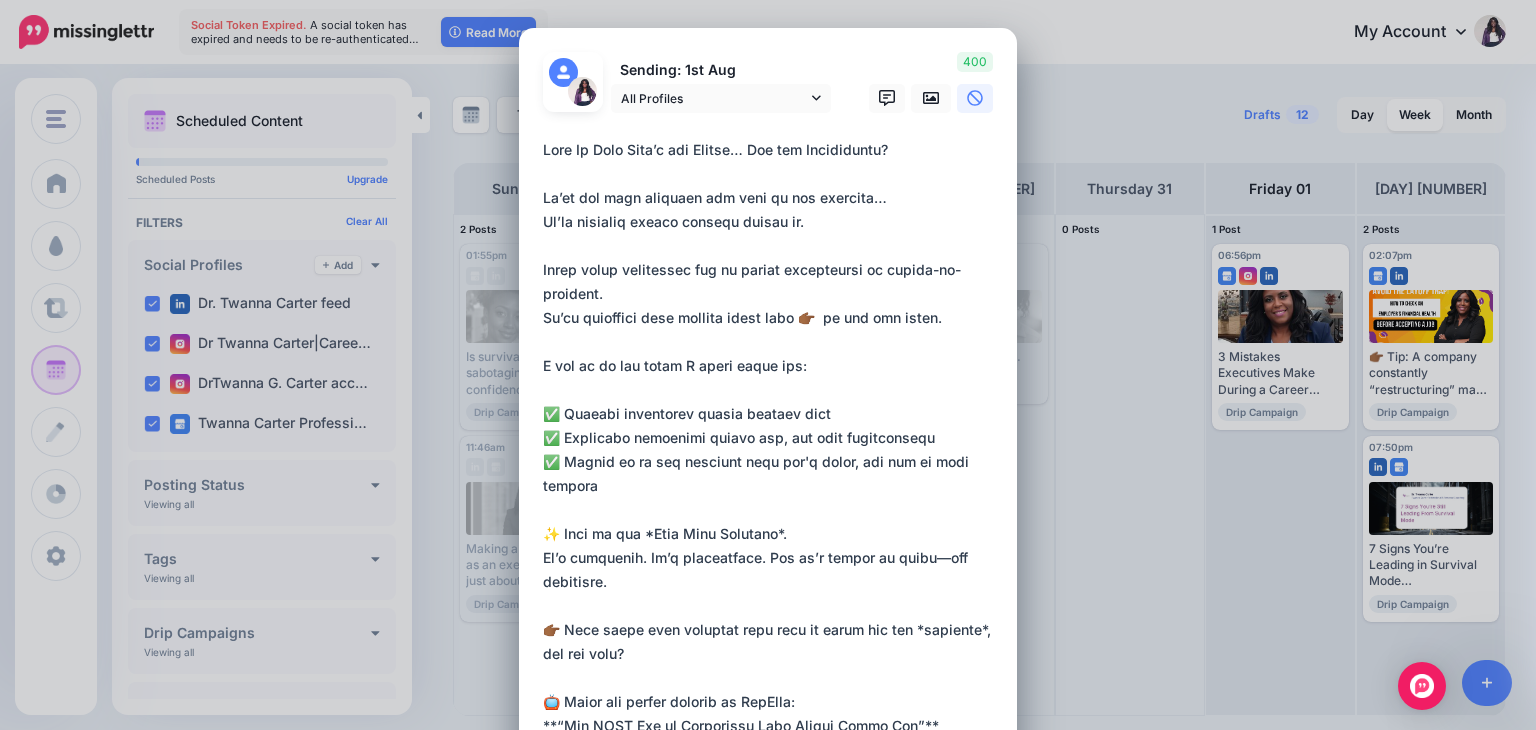 drag, startPoint x: 764, startPoint y: 535, endPoint x: 640, endPoint y: 532, distance: 124.036285 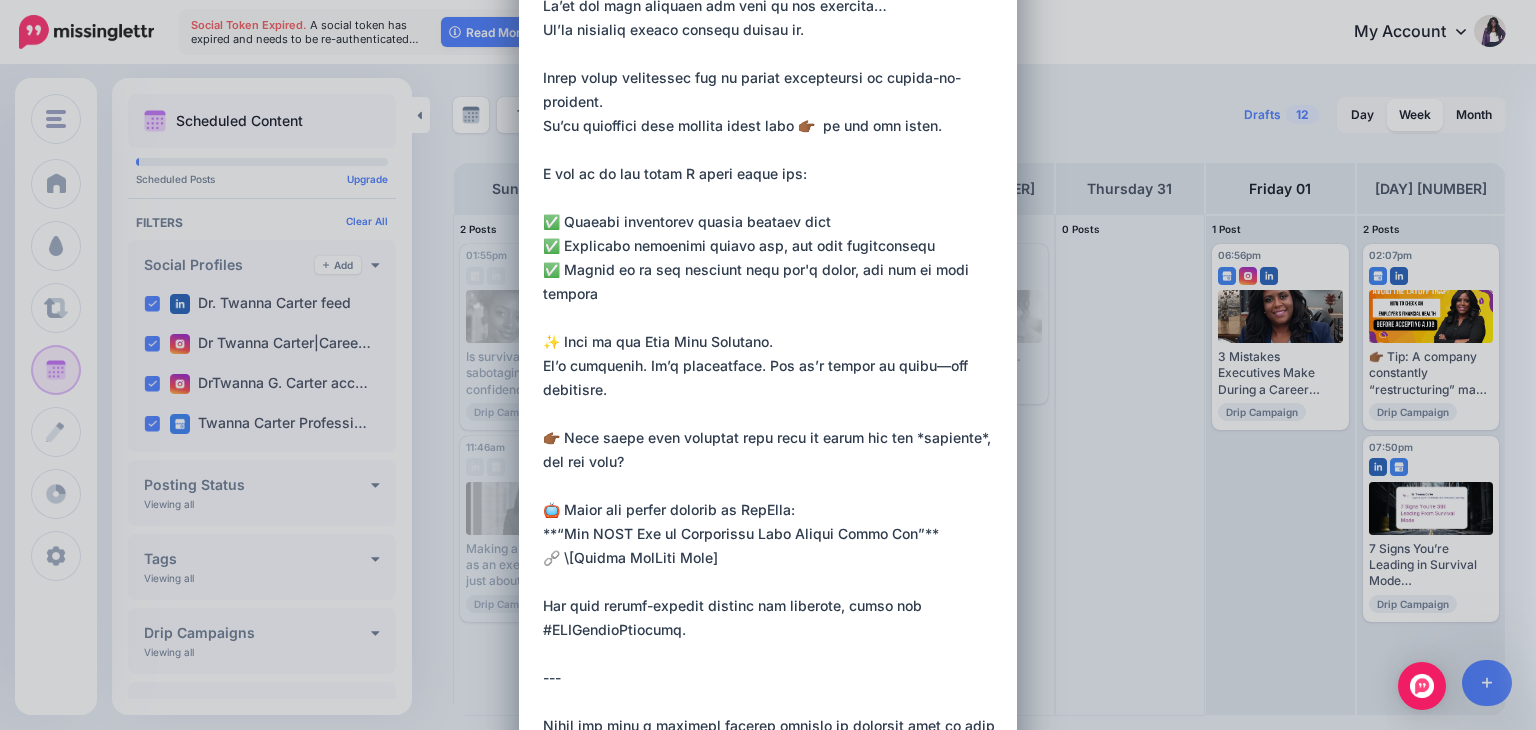 scroll, scrollTop: 194, scrollLeft: 0, axis: vertical 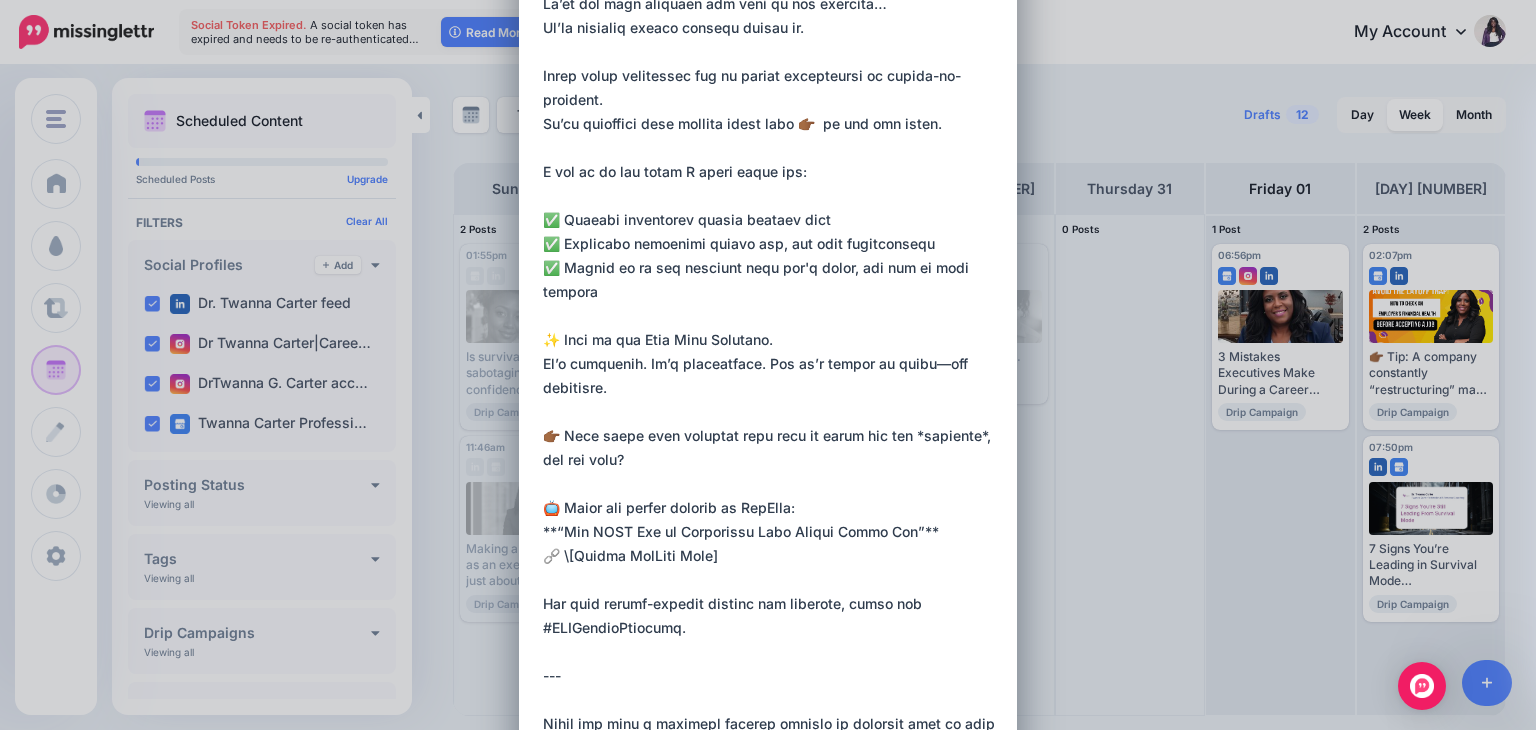 drag, startPoint x: 969, startPoint y: 413, endPoint x: 926, endPoint y: 413, distance: 43 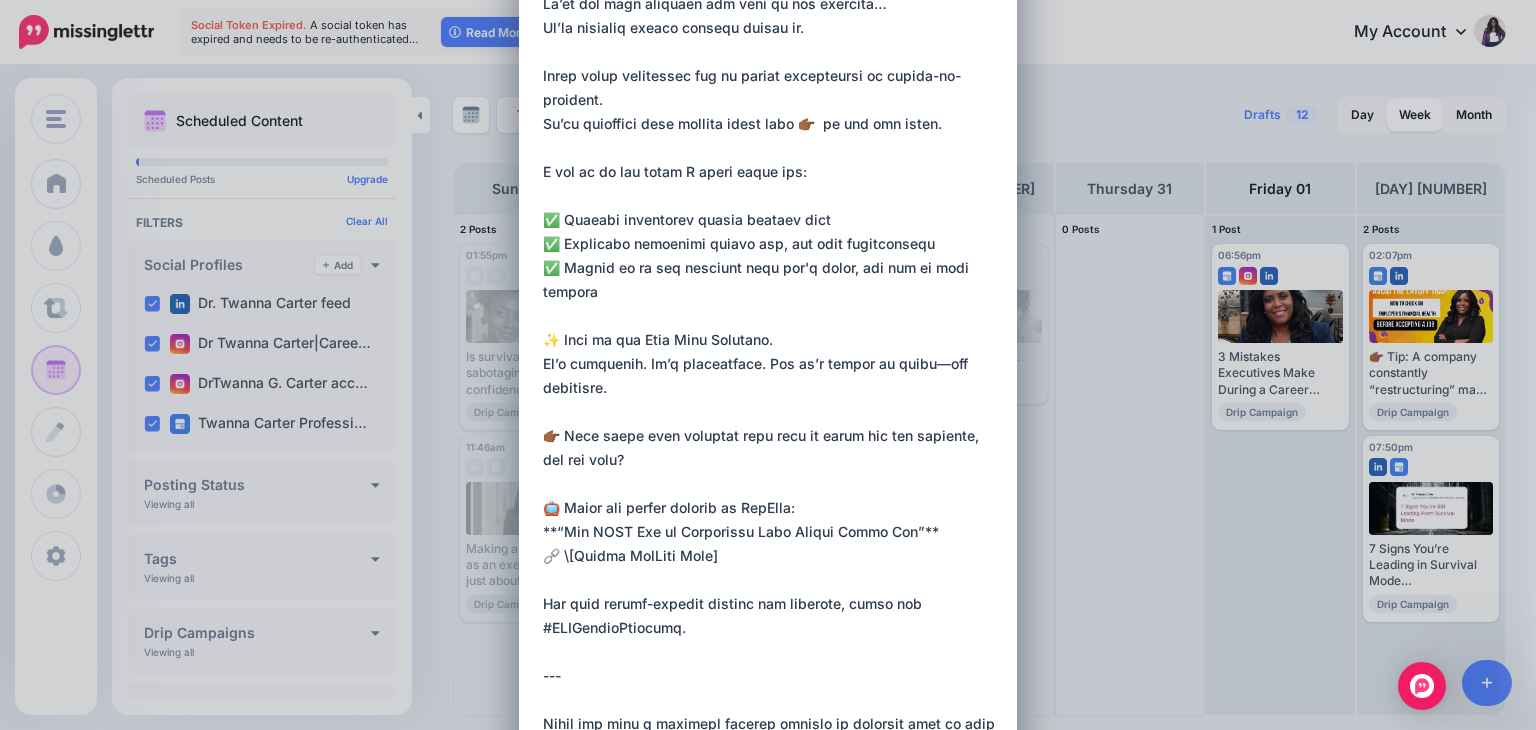 drag, startPoint x: 724, startPoint y: 542, endPoint x: 529, endPoint y: 490, distance: 201.81427 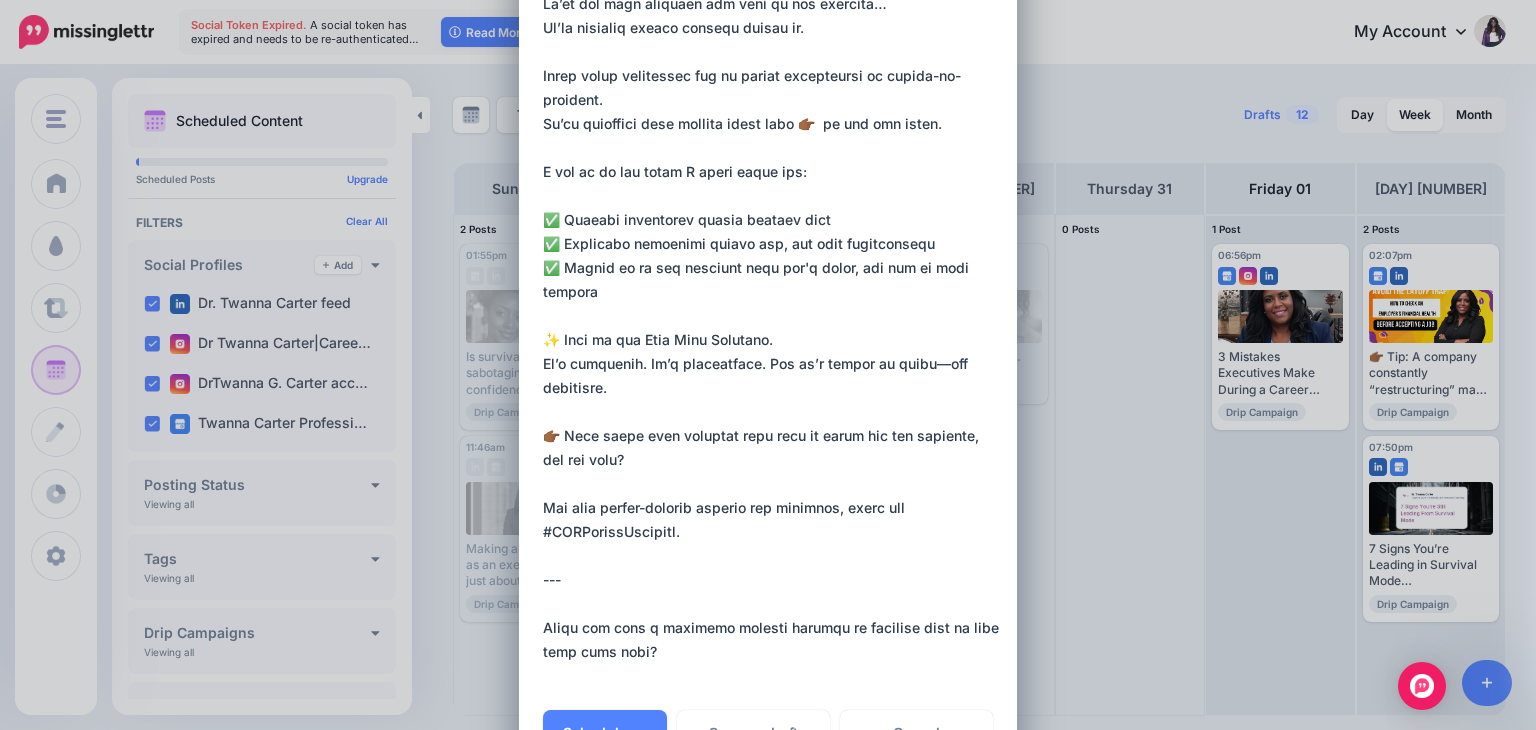 drag, startPoint x: 538, startPoint y: 528, endPoint x: 746, endPoint y: 687, distance: 261.811 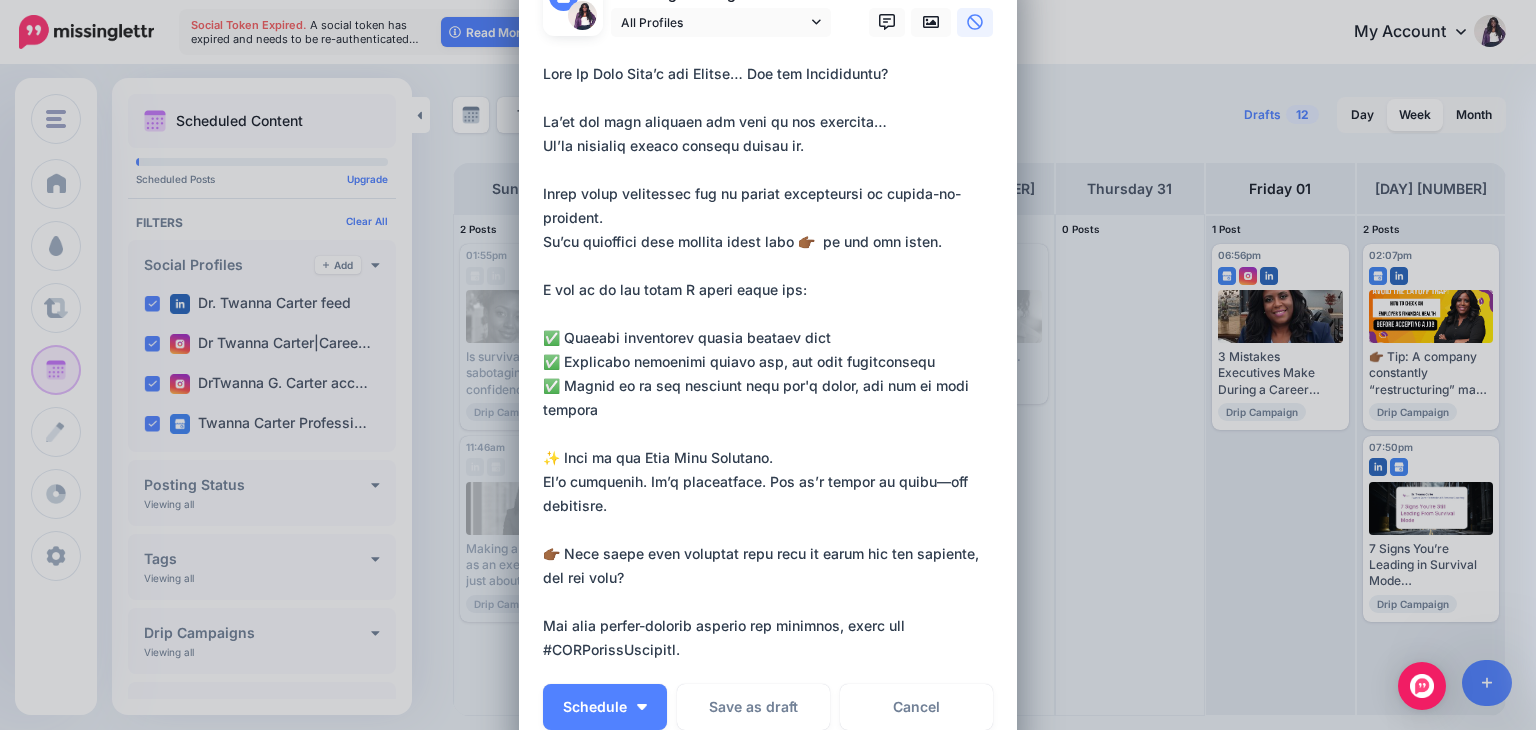 scroll, scrollTop: 0, scrollLeft: 0, axis: both 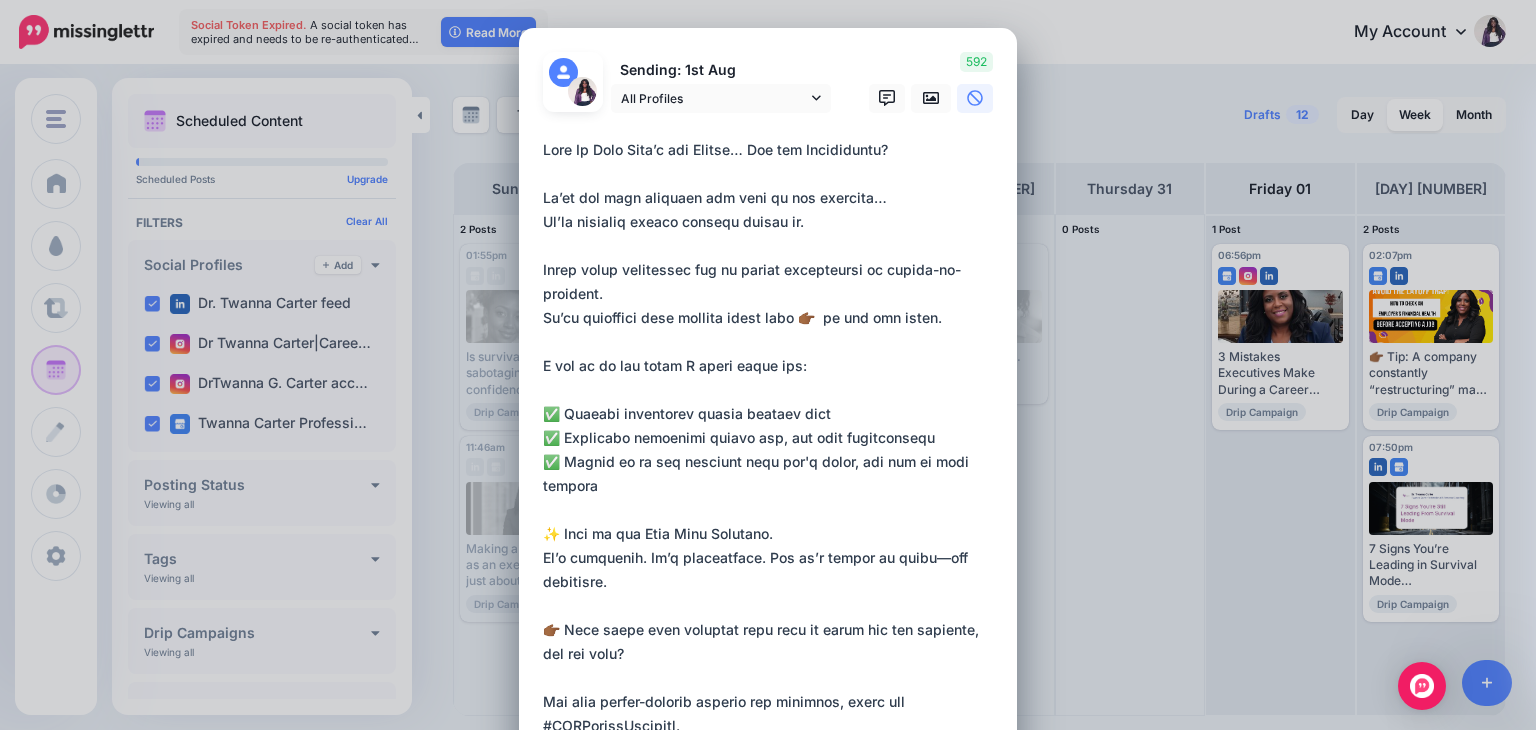 drag, startPoint x: 535, startPoint y: 148, endPoint x: 937, endPoint y: 134, distance: 402.2437 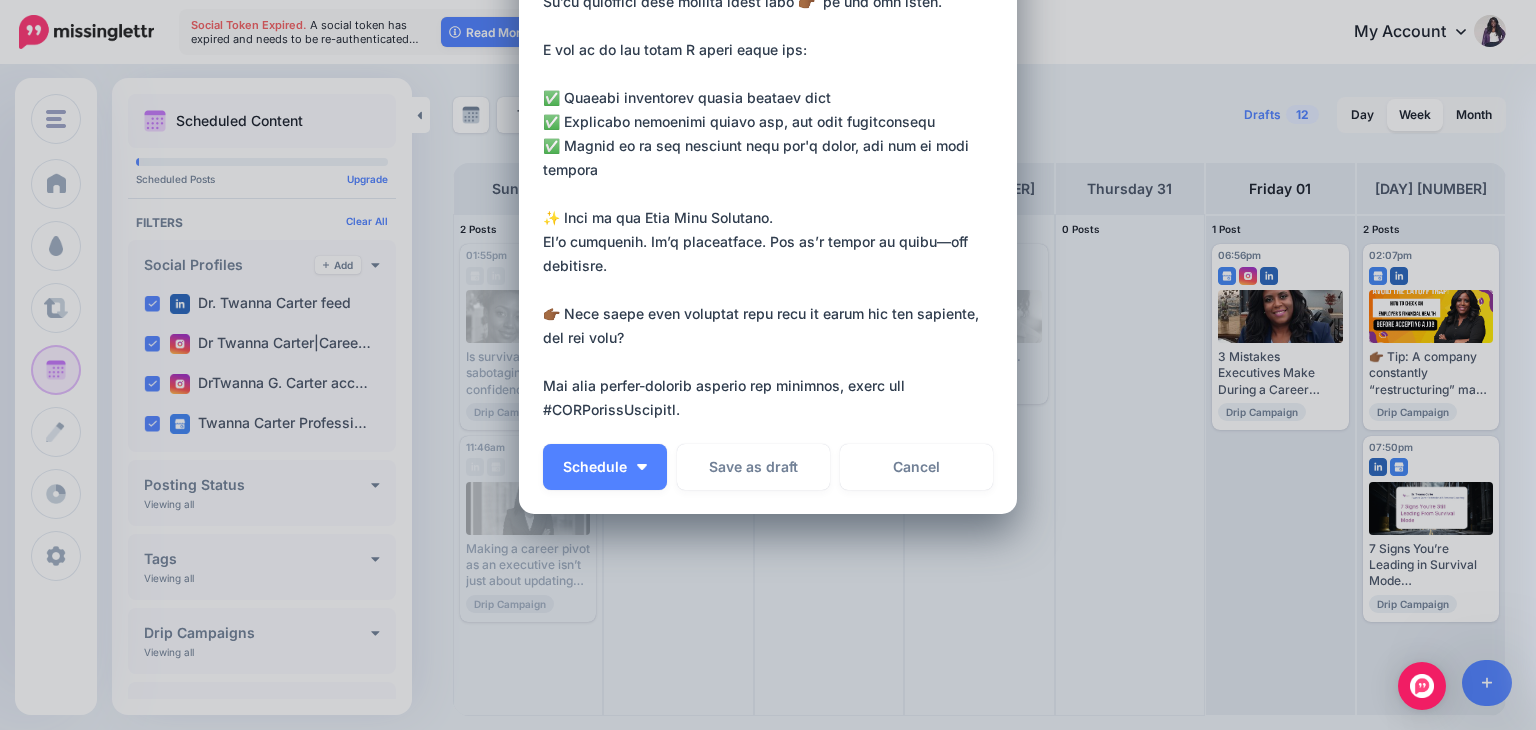 scroll, scrollTop: 0, scrollLeft: 0, axis: both 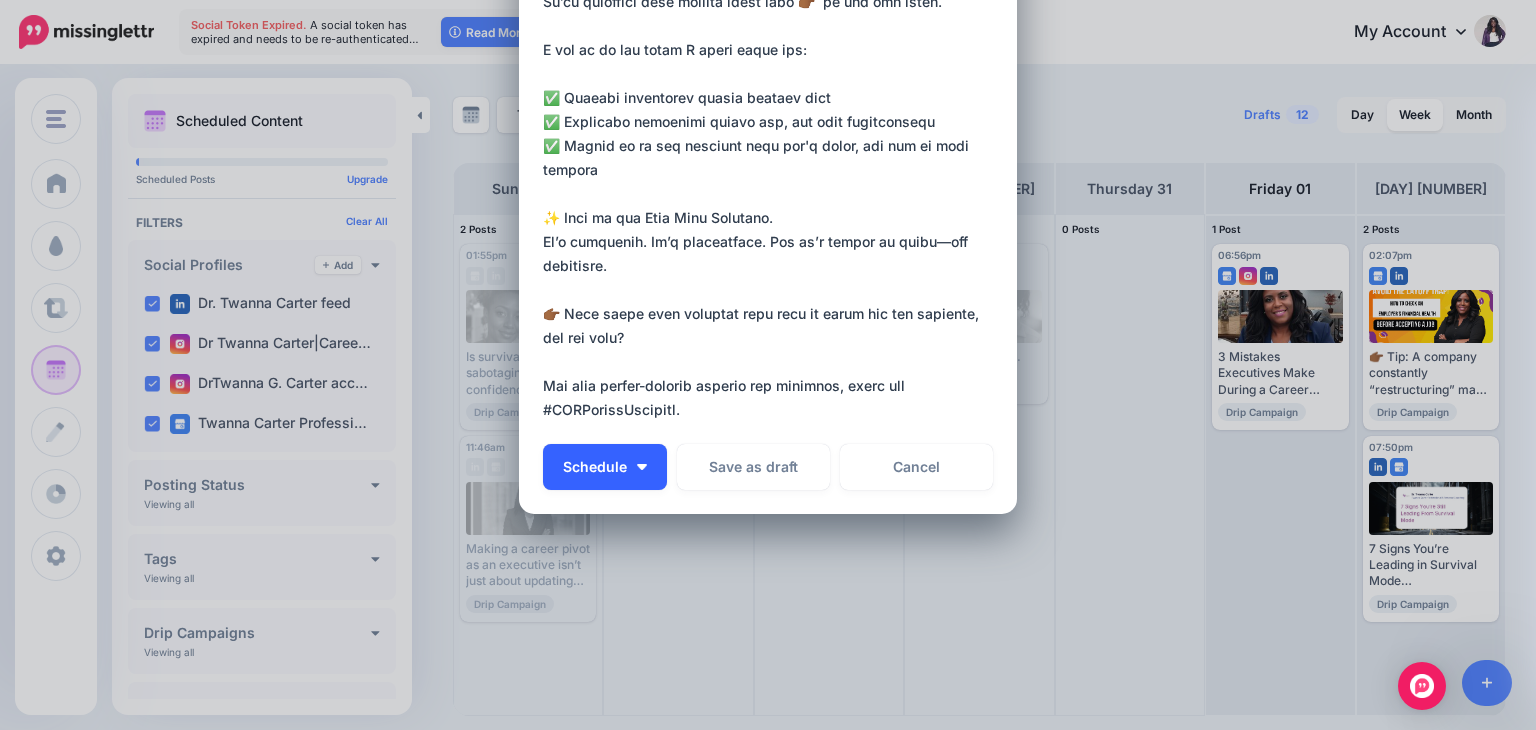 click on "Schedule" at bounding box center (595, 467) 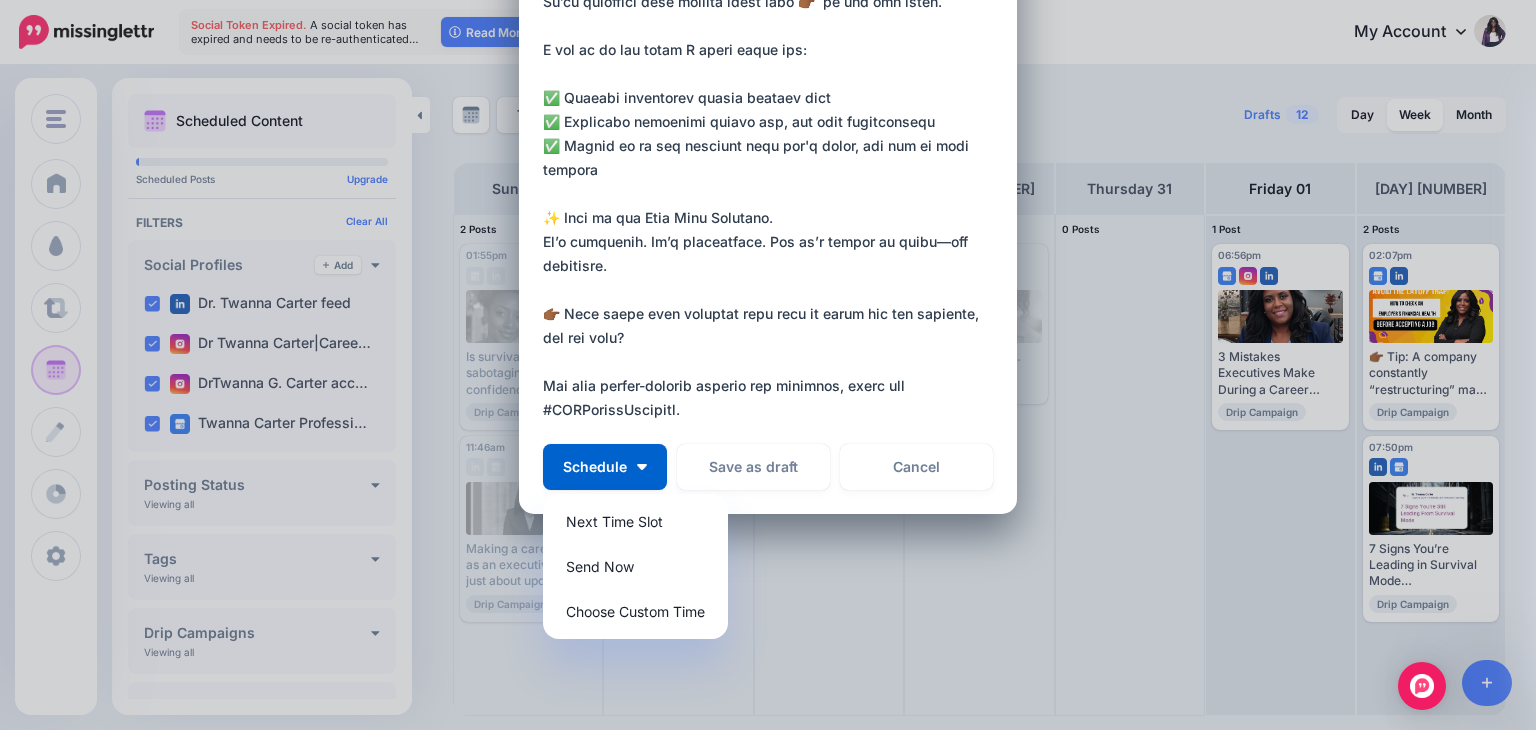 click on "**********" at bounding box center (773, 122) 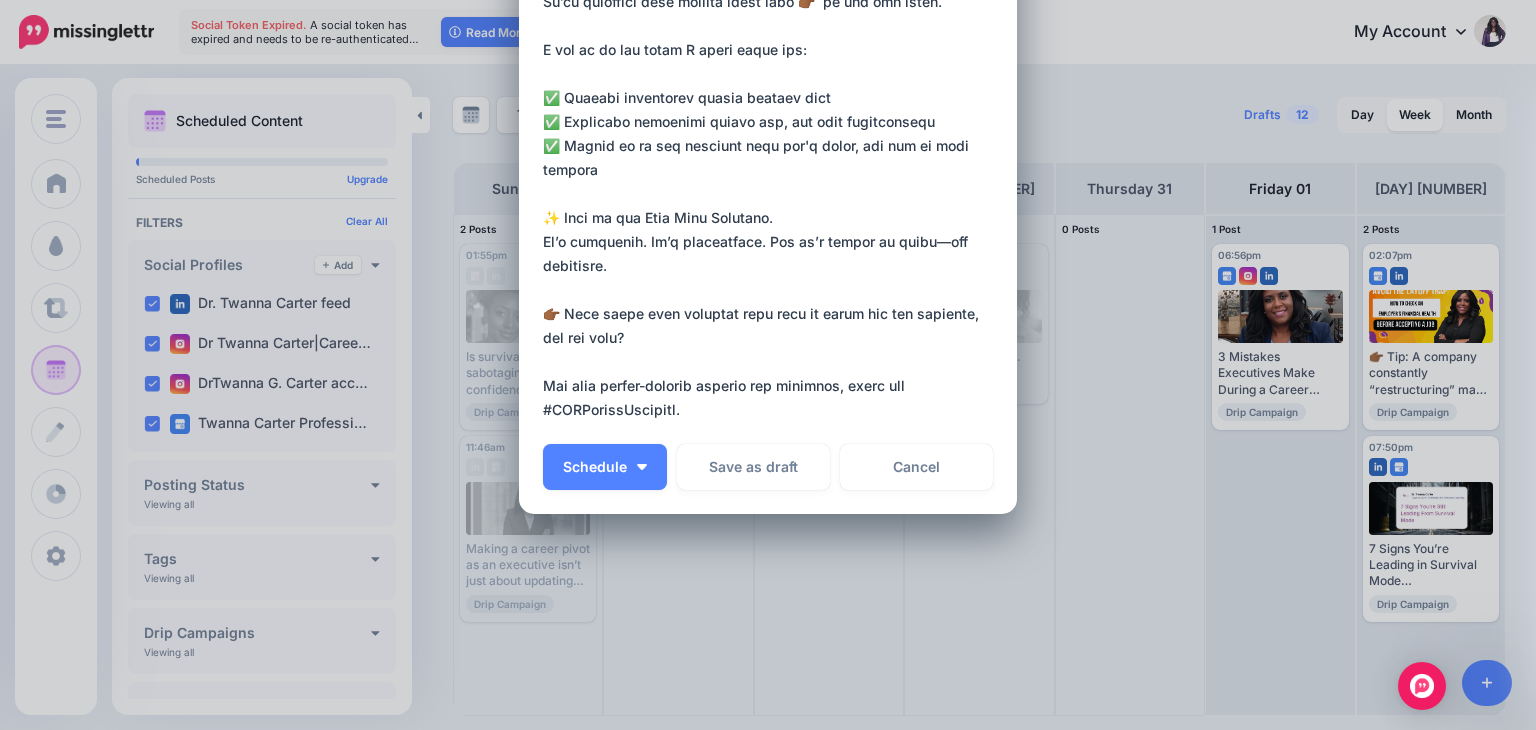 scroll, scrollTop: 0, scrollLeft: 0, axis: both 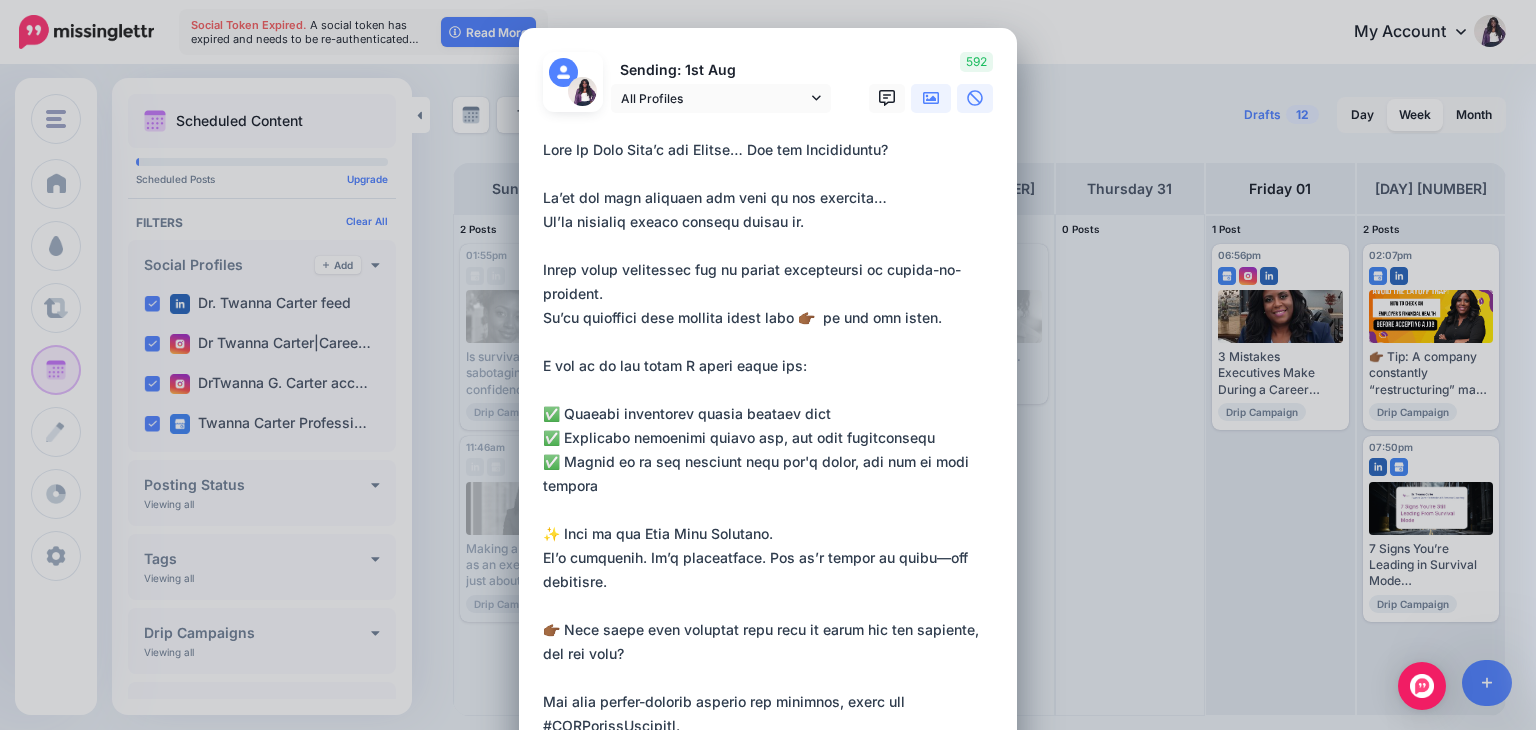 click 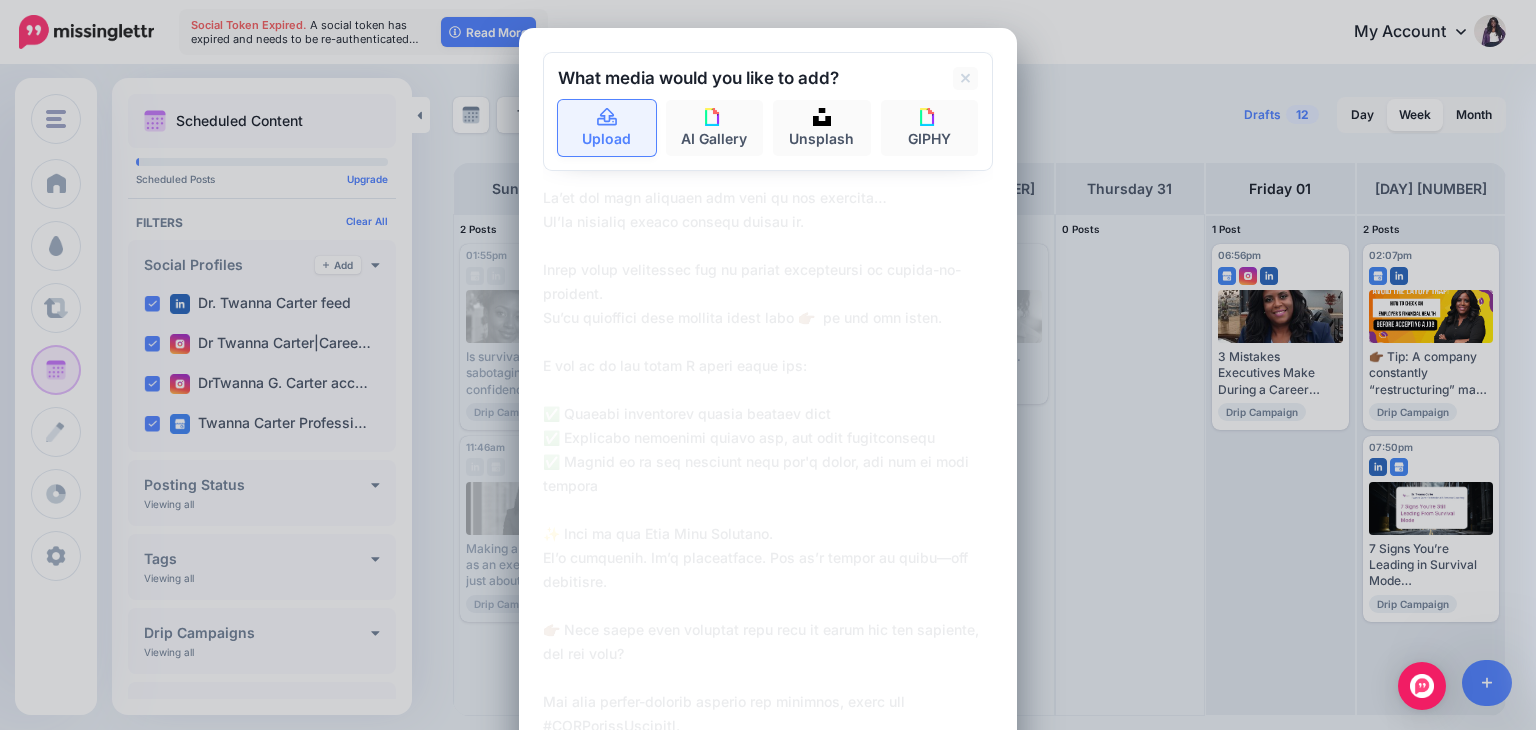click on "Upload" at bounding box center (607, 128) 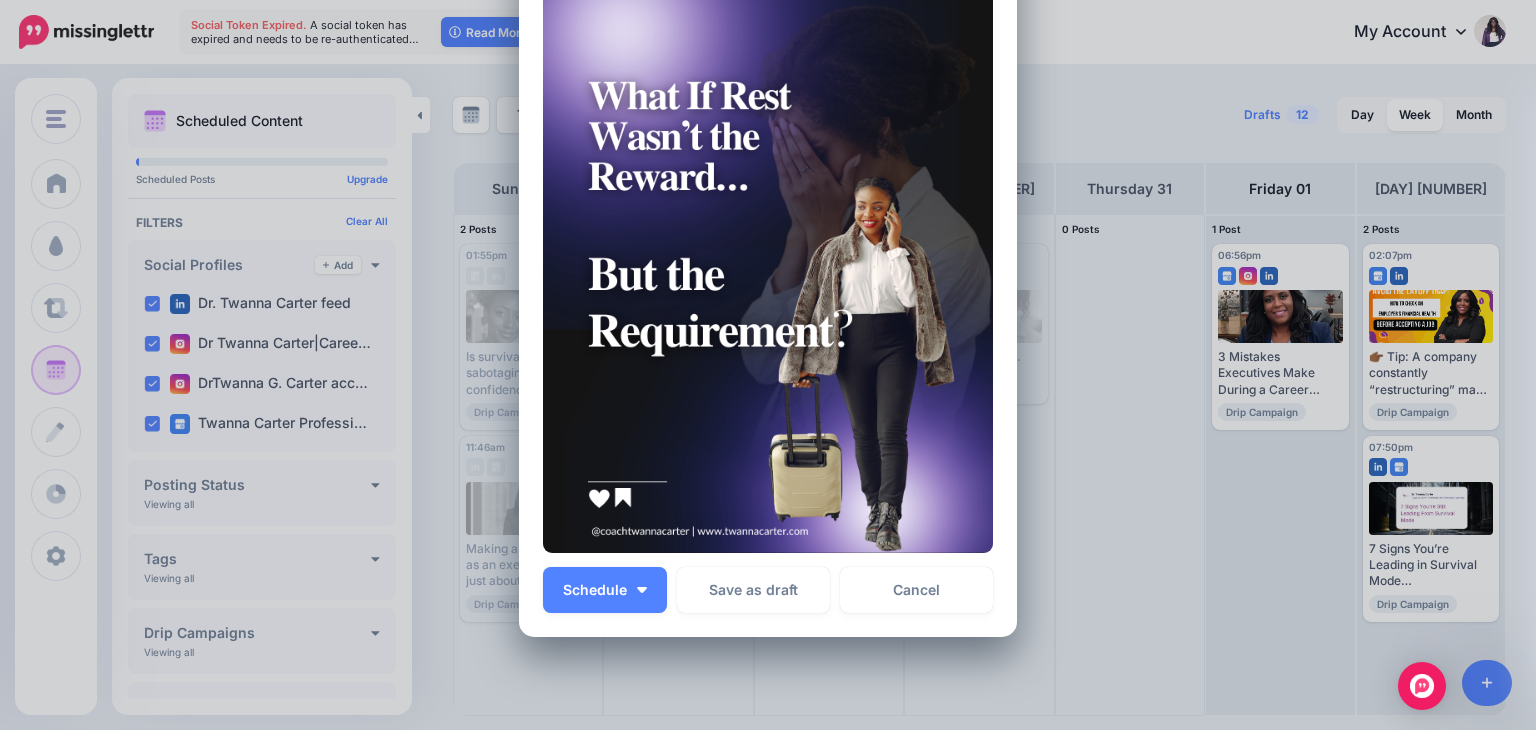 scroll, scrollTop: 882, scrollLeft: 0, axis: vertical 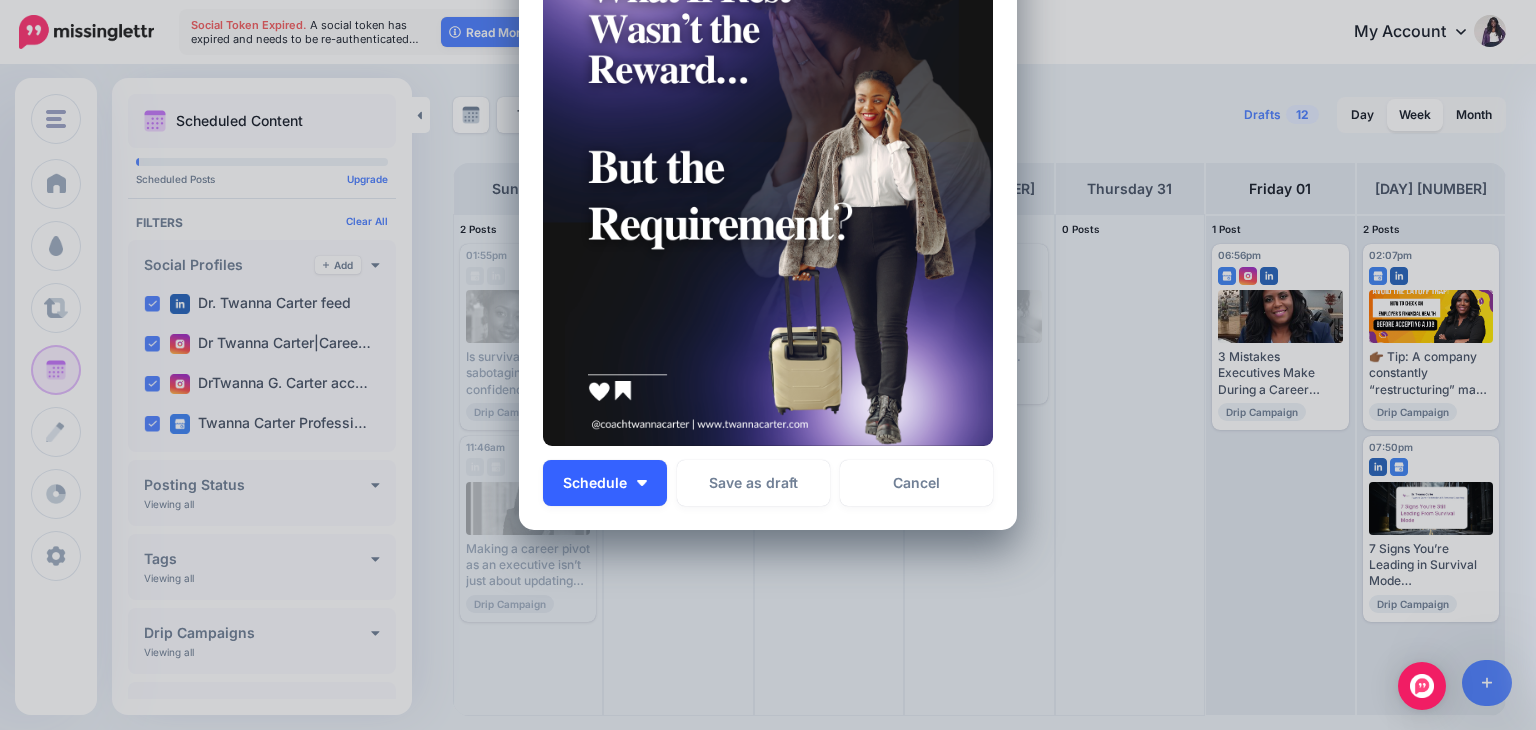 click on "Schedule" at bounding box center [605, 483] 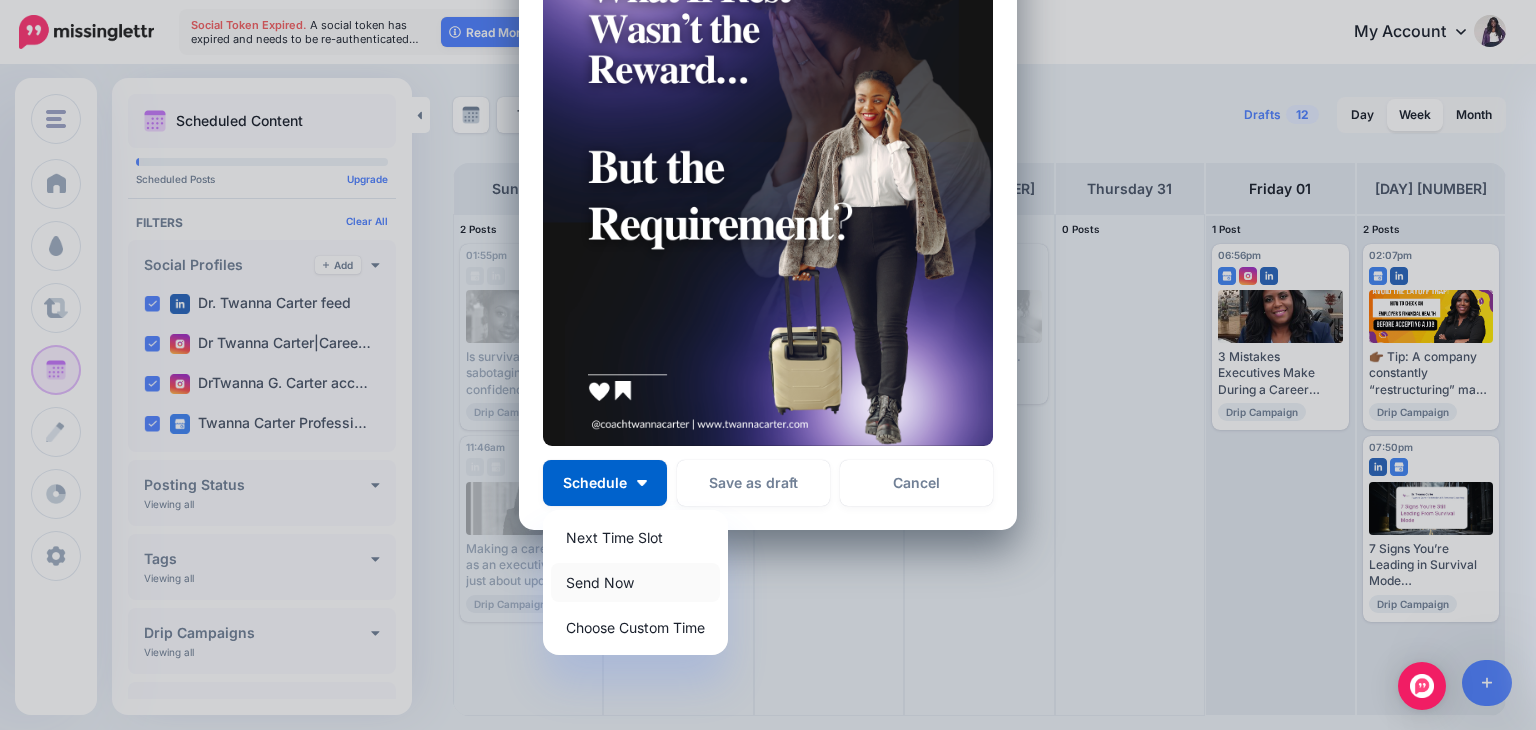 click on "Send Now" at bounding box center [635, 582] 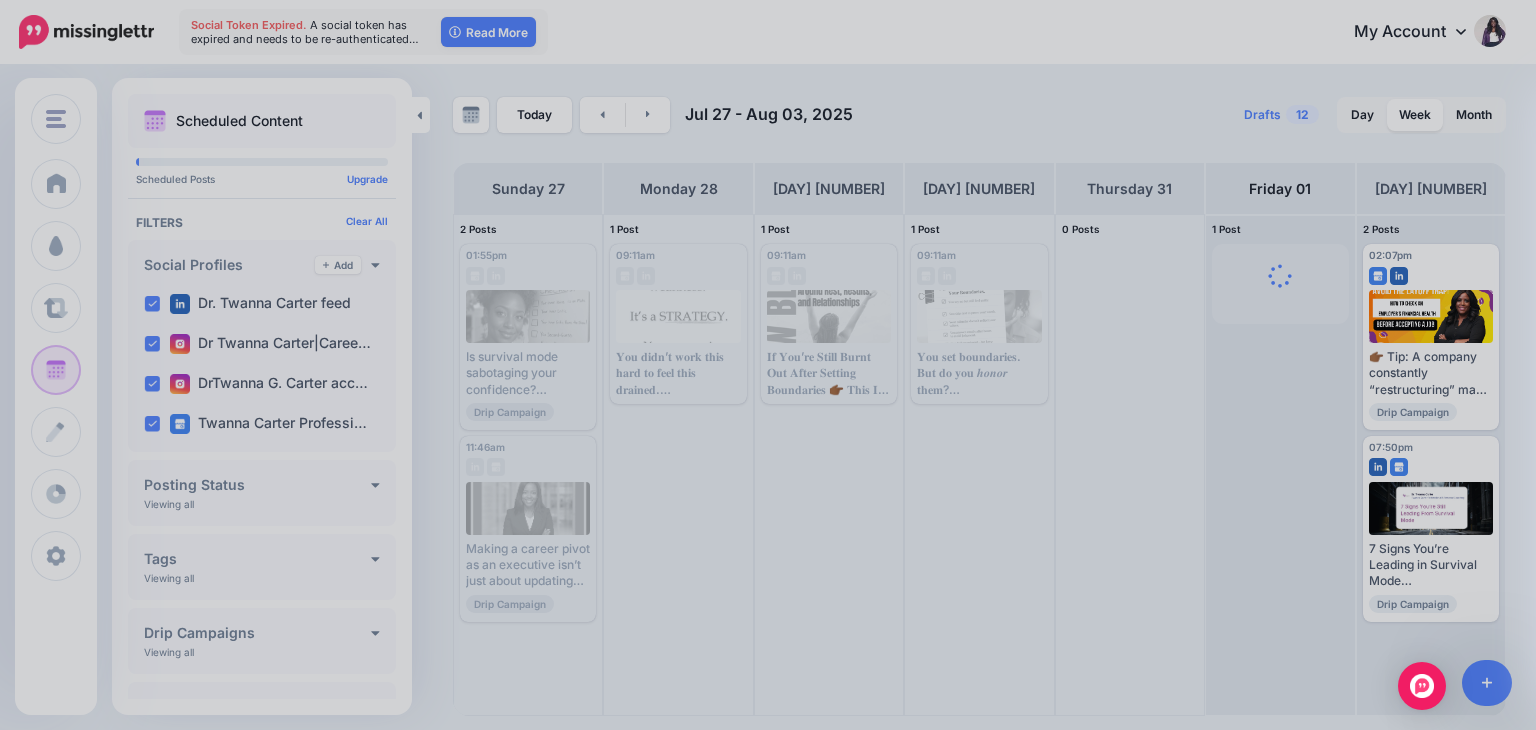 scroll, scrollTop: 710, scrollLeft: 0, axis: vertical 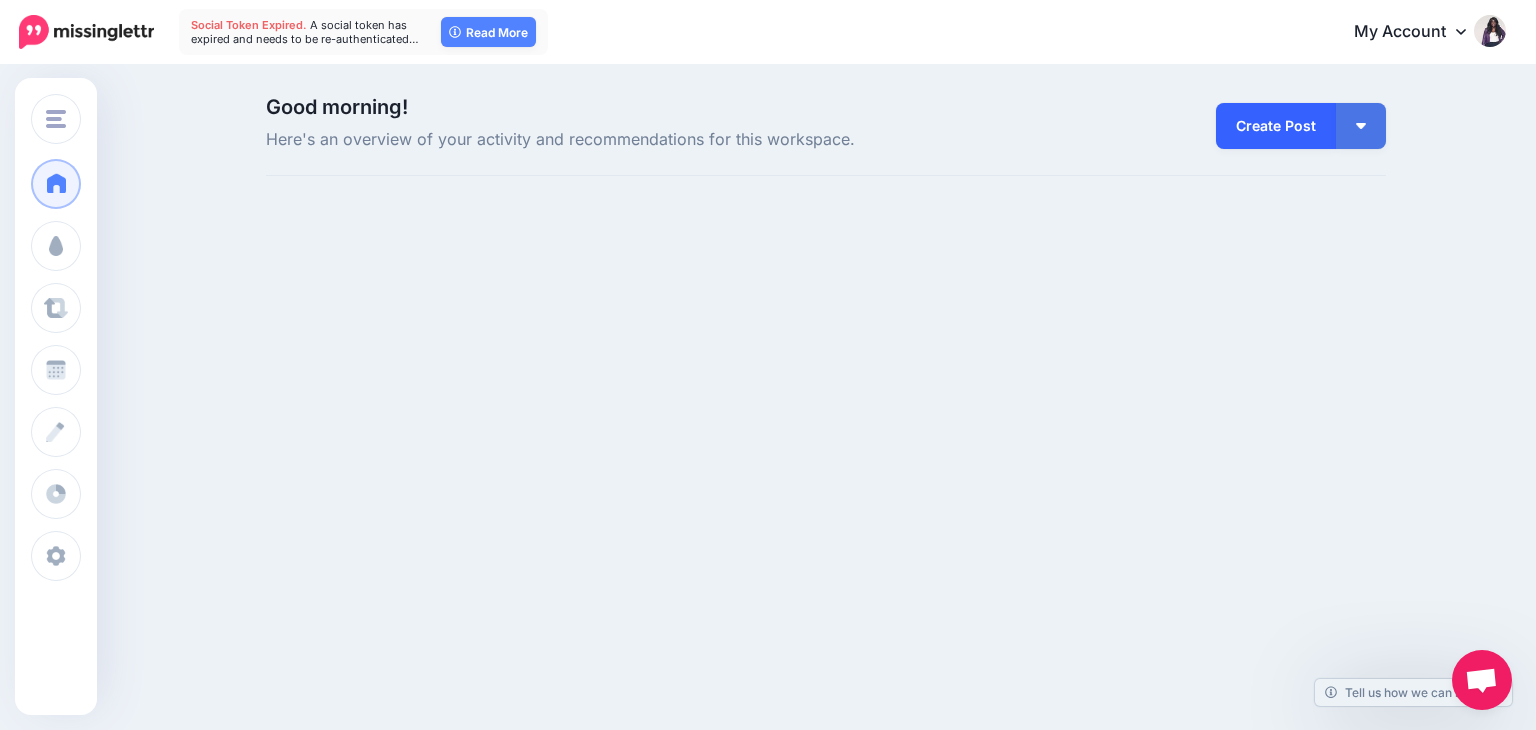 click on "Create Post" at bounding box center (1276, 126) 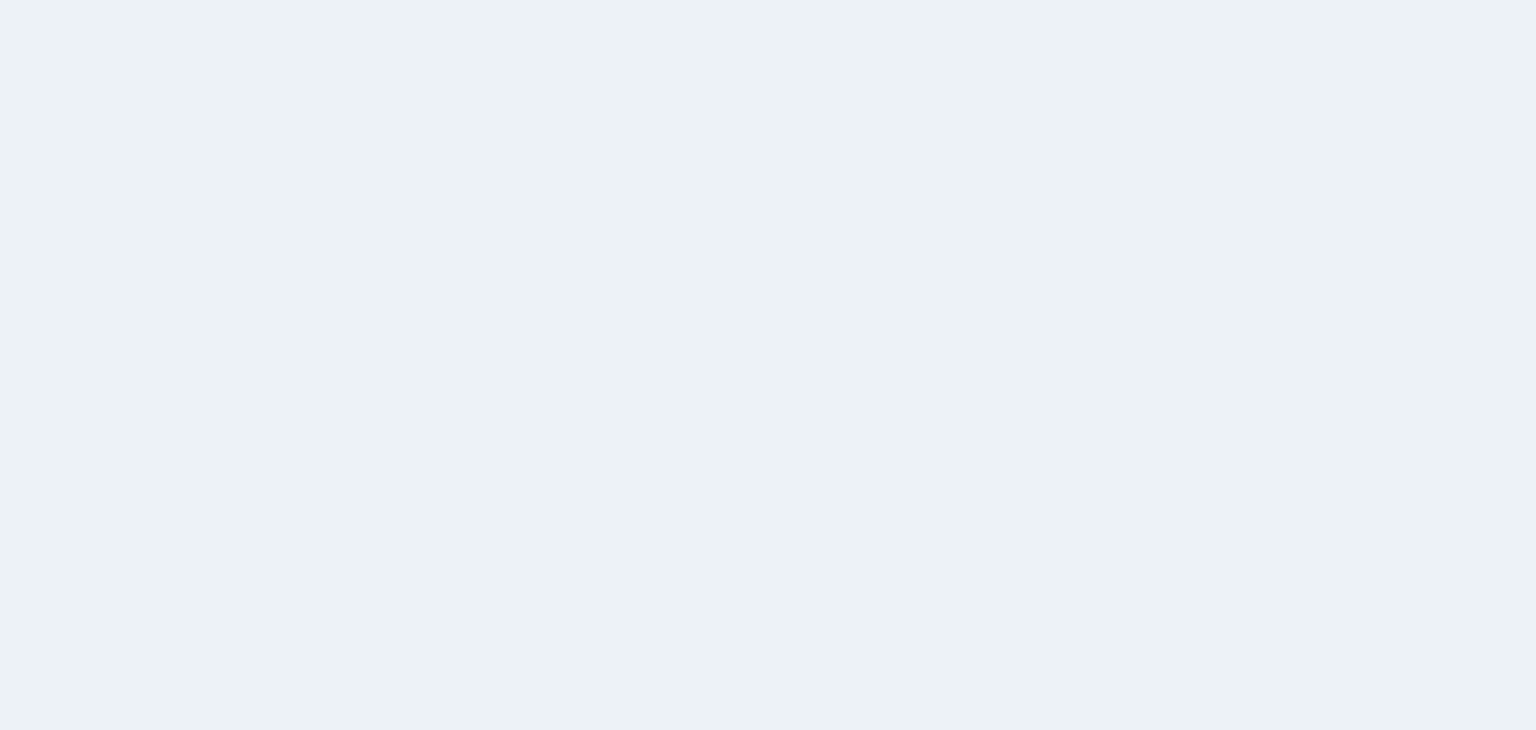 scroll, scrollTop: 0, scrollLeft: 0, axis: both 